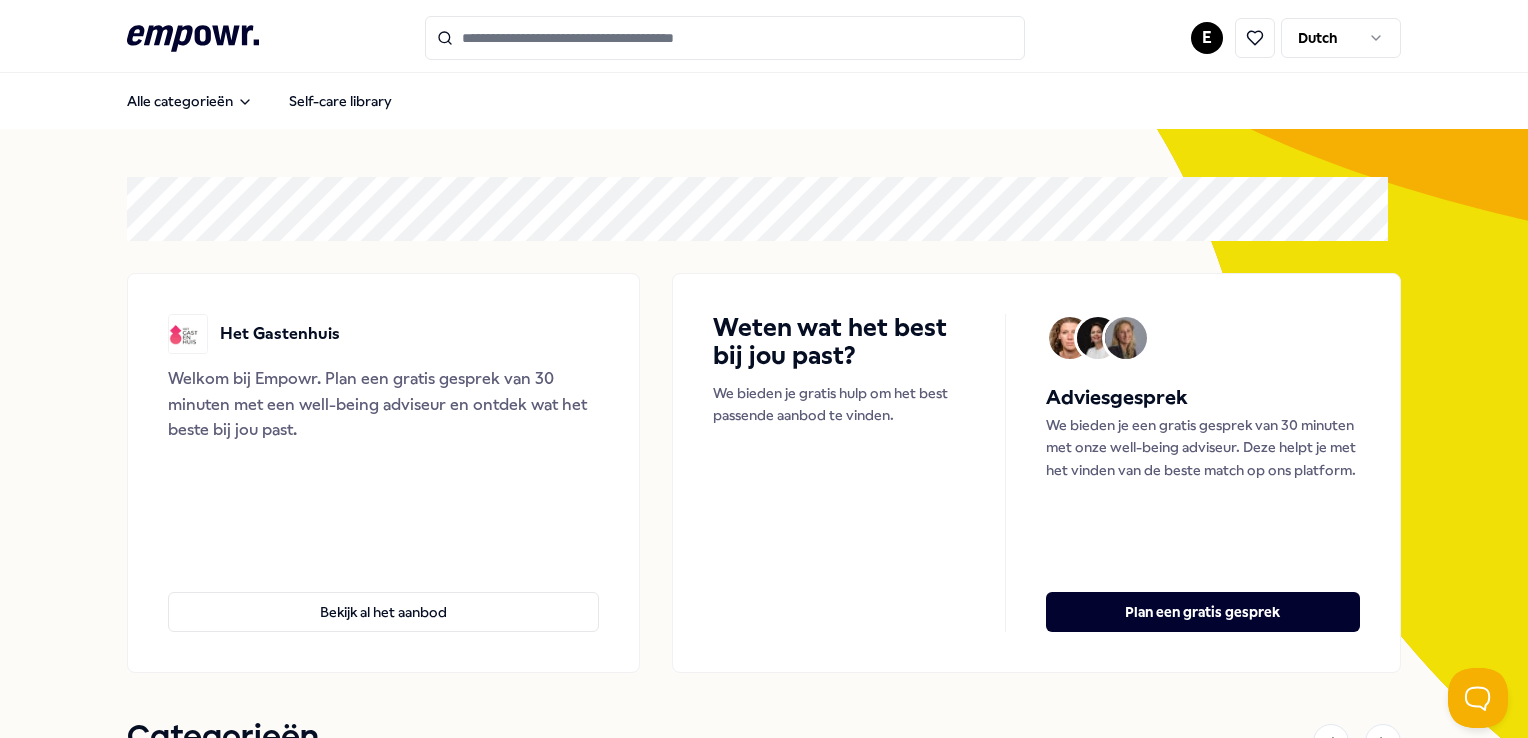 scroll, scrollTop: 0, scrollLeft: 0, axis: both 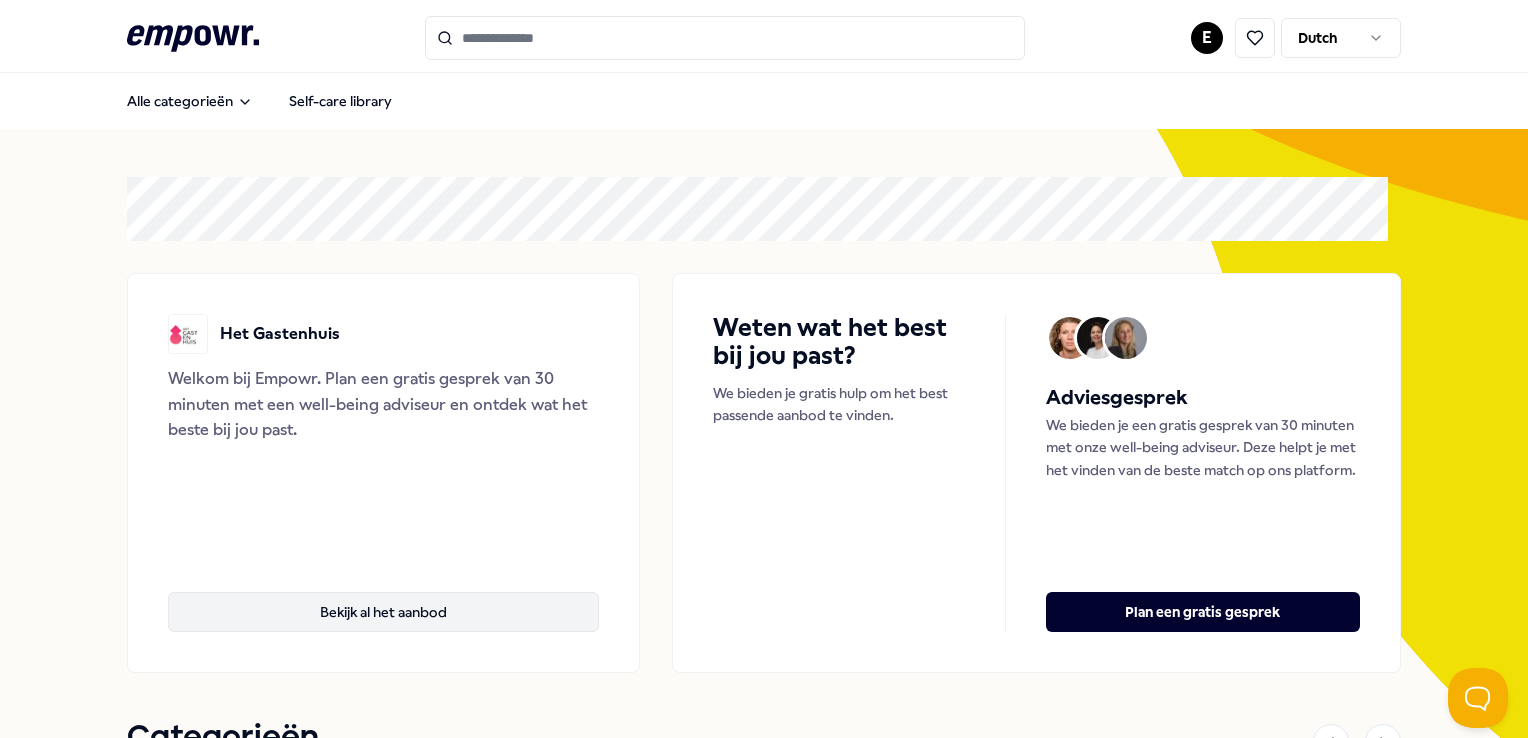 click on "Bekijk al het aanbod" at bounding box center (383, 612) 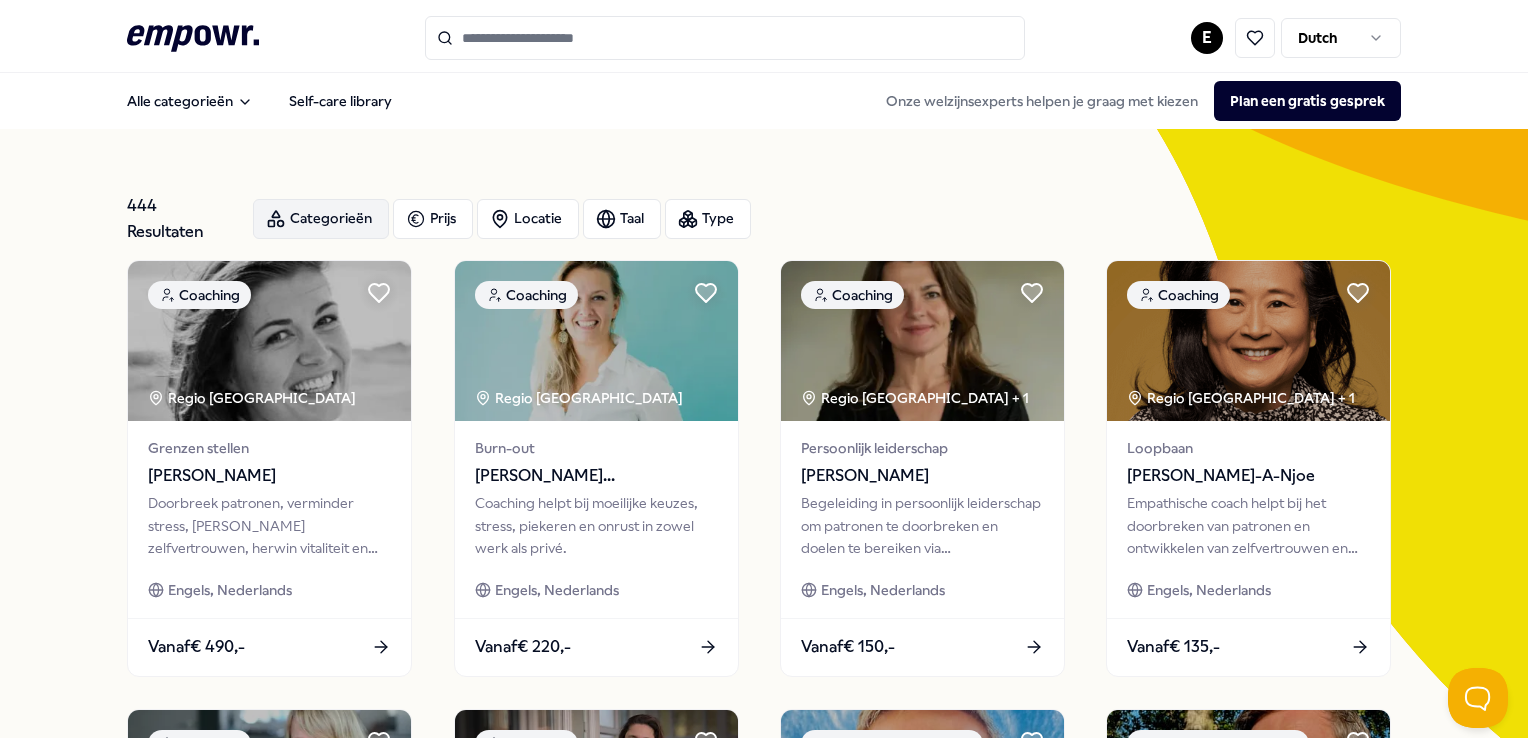 click on "Categorieën" at bounding box center [321, 219] 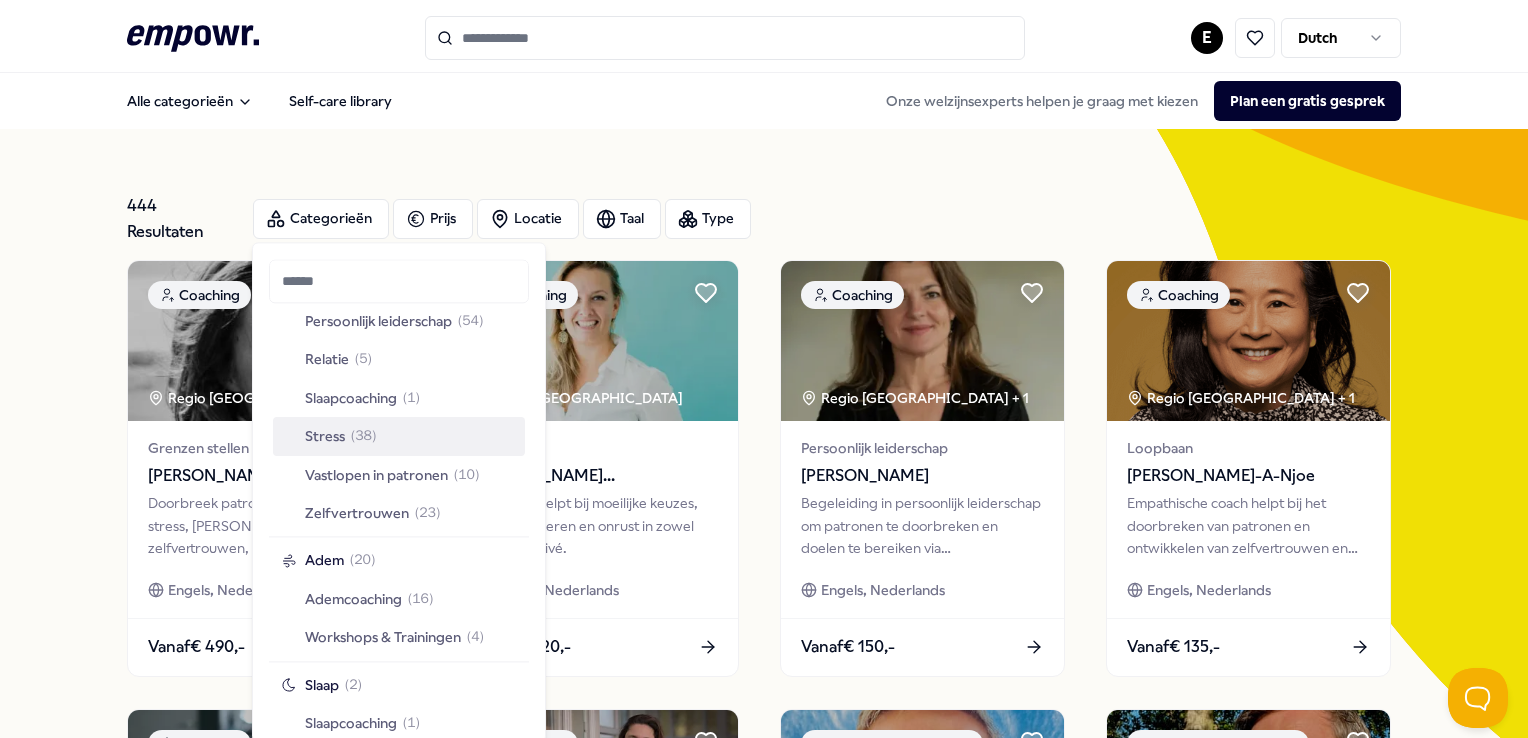 scroll, scrollTop: 500, scrollLeft: 0, axis: vertical 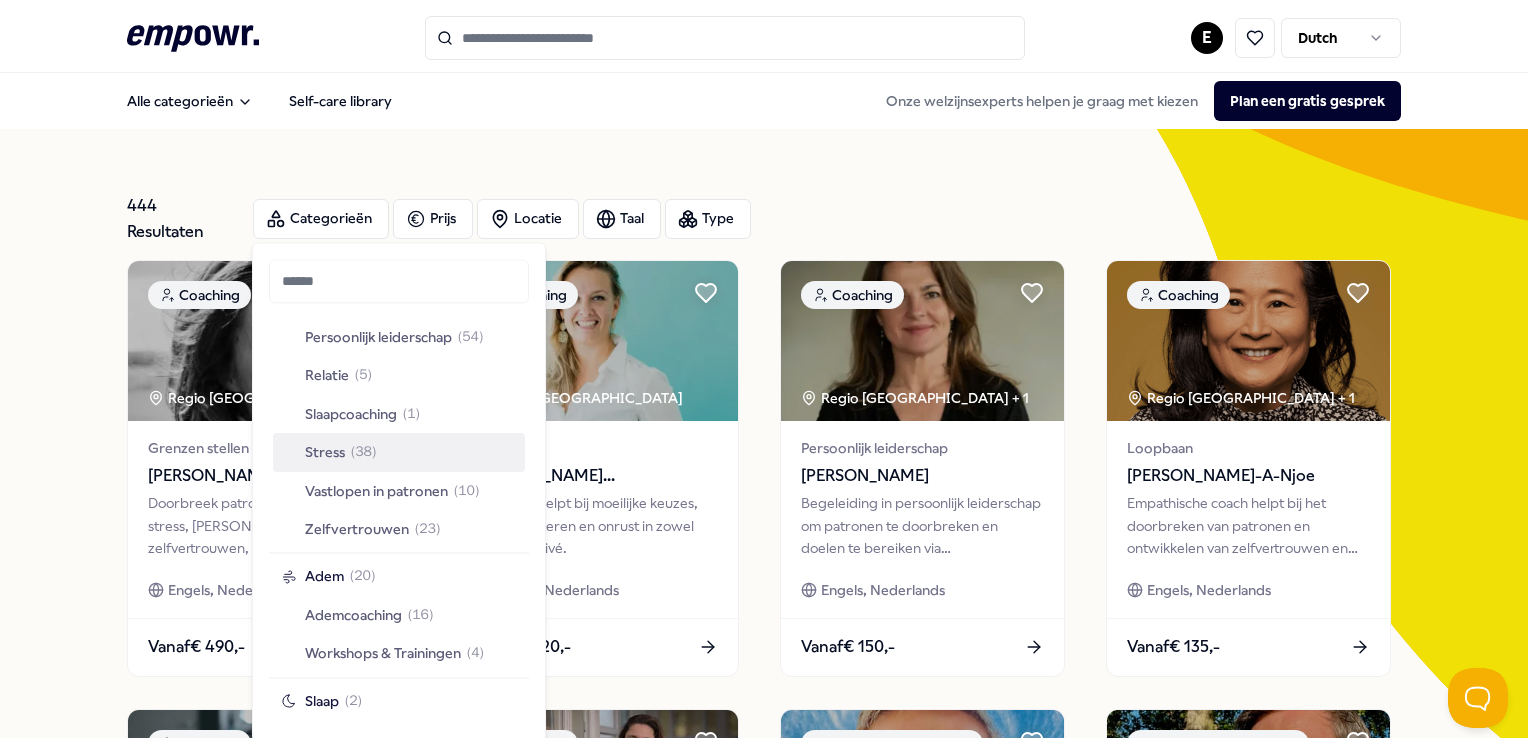 click on "Stress" at bounding box center (325, 453) 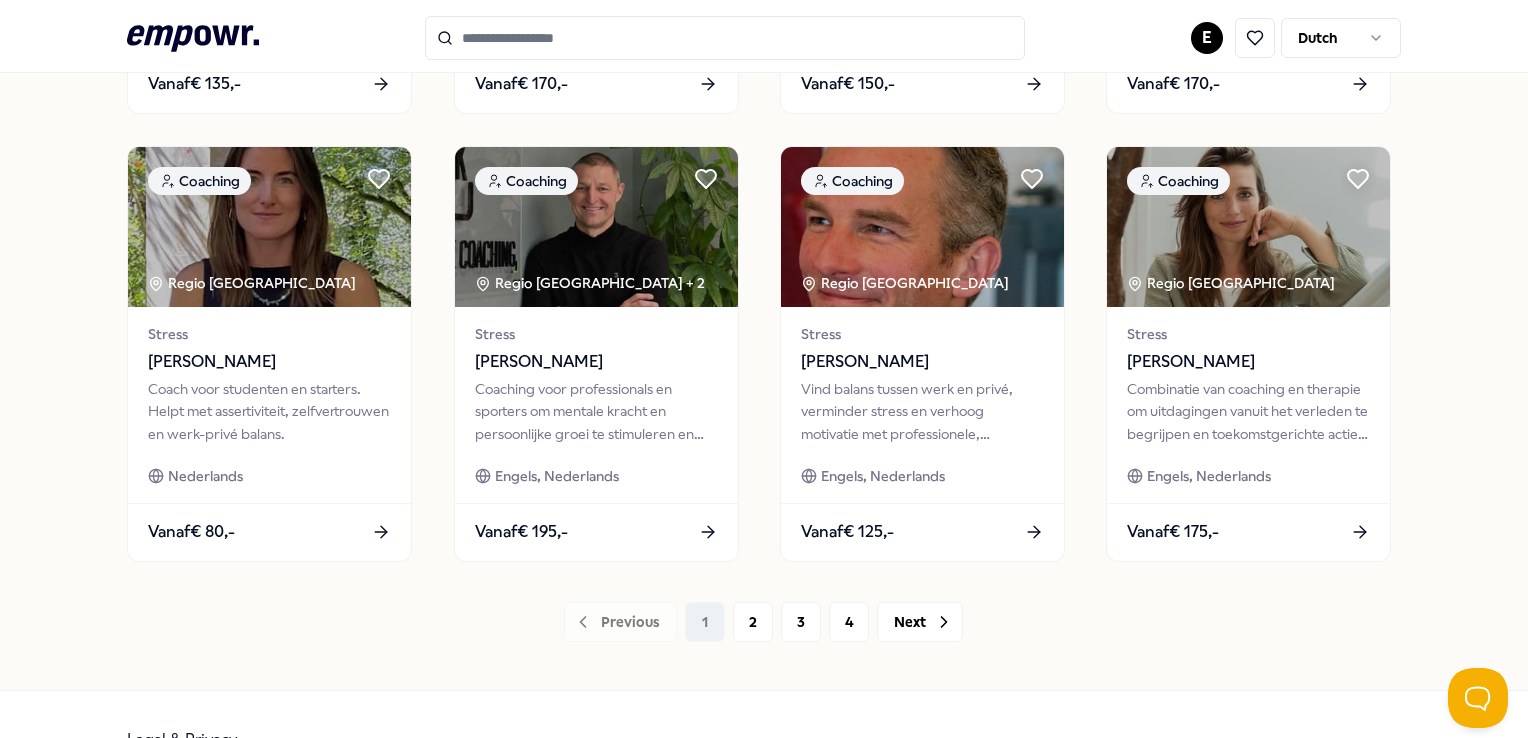 scroll, scrollTop: 1049, scrollLeft: 0, axis: vertical 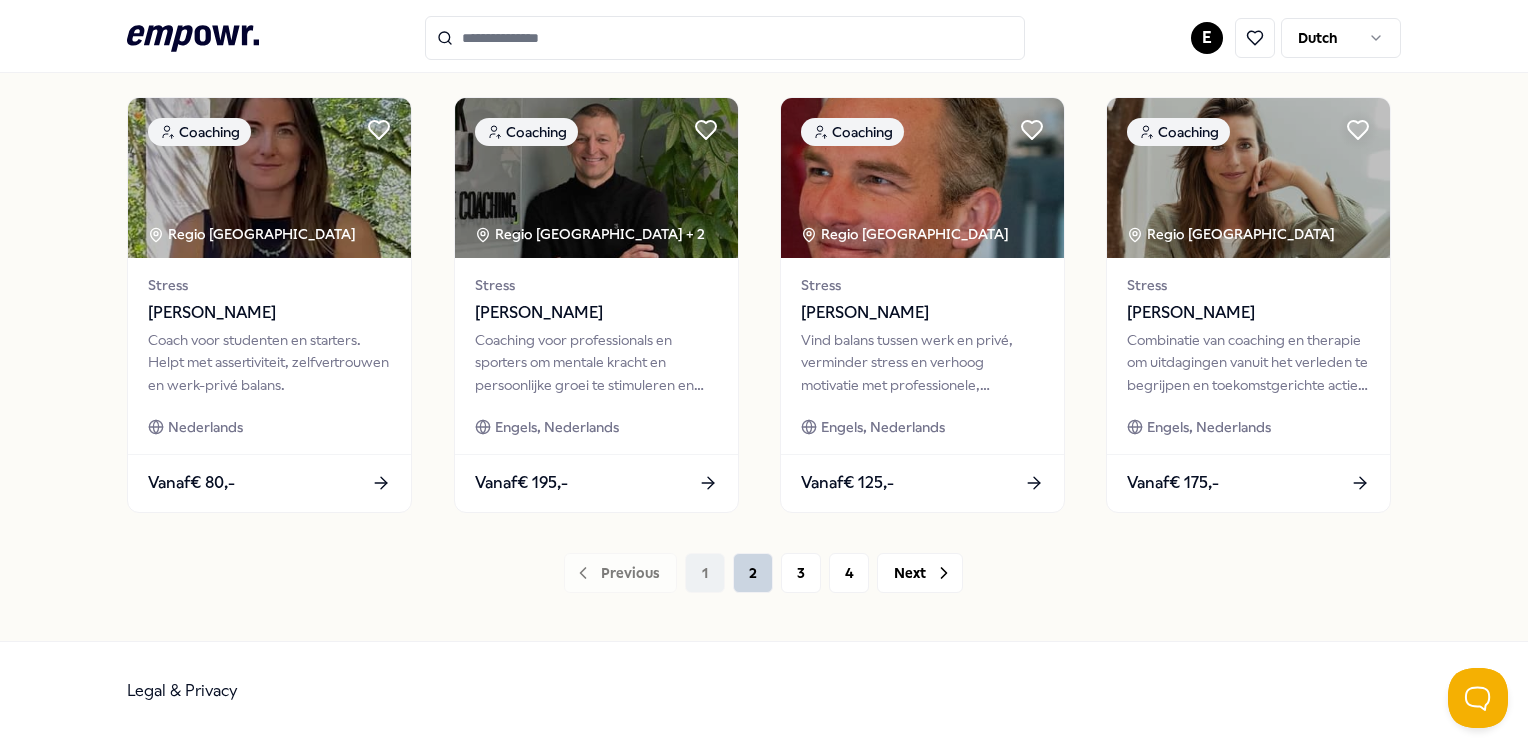 click on "2" at bounding box center [753, 573] 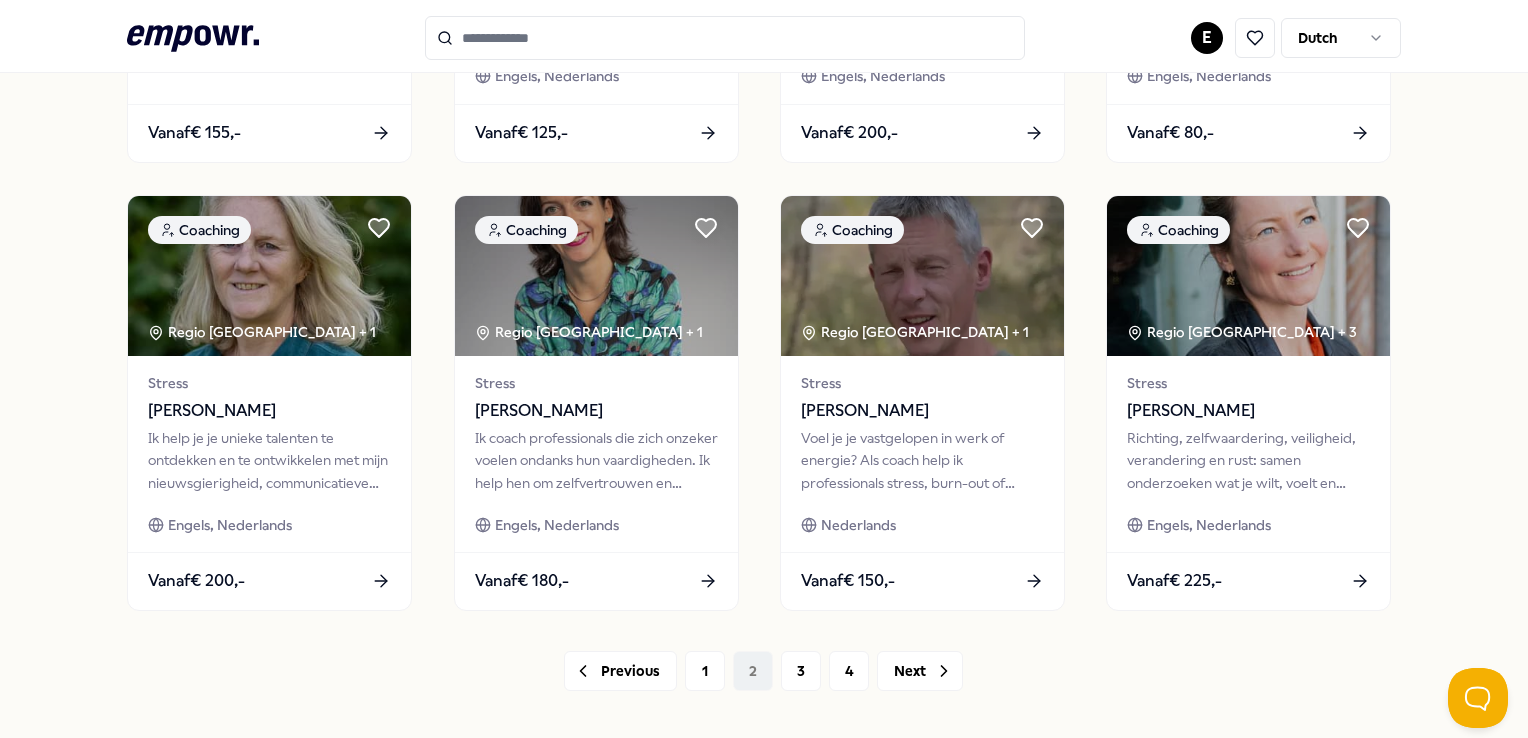 scroll, scrollTop: 1049, scrollLeft: 0, axis: vertical 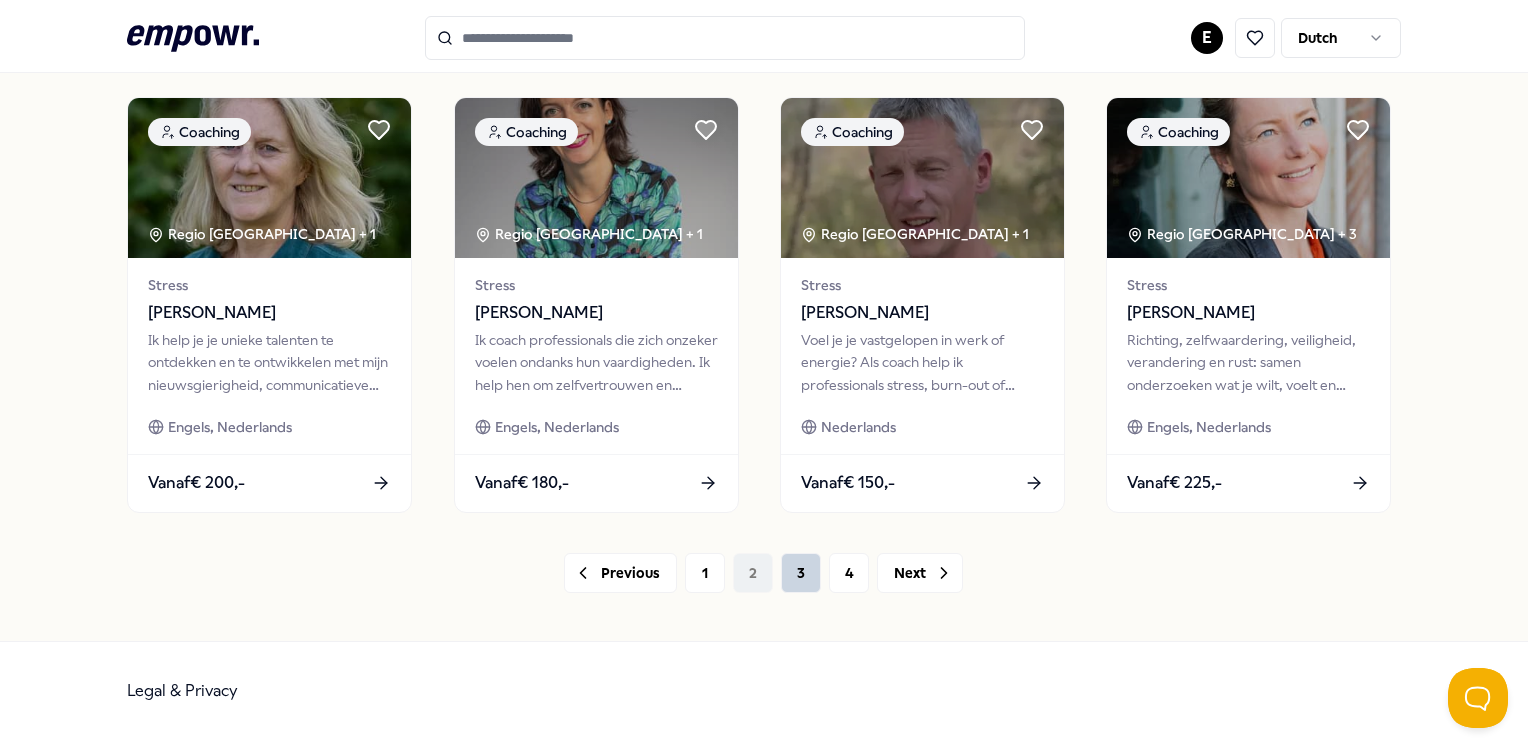 click on "3" at bounding box center [801, 573] 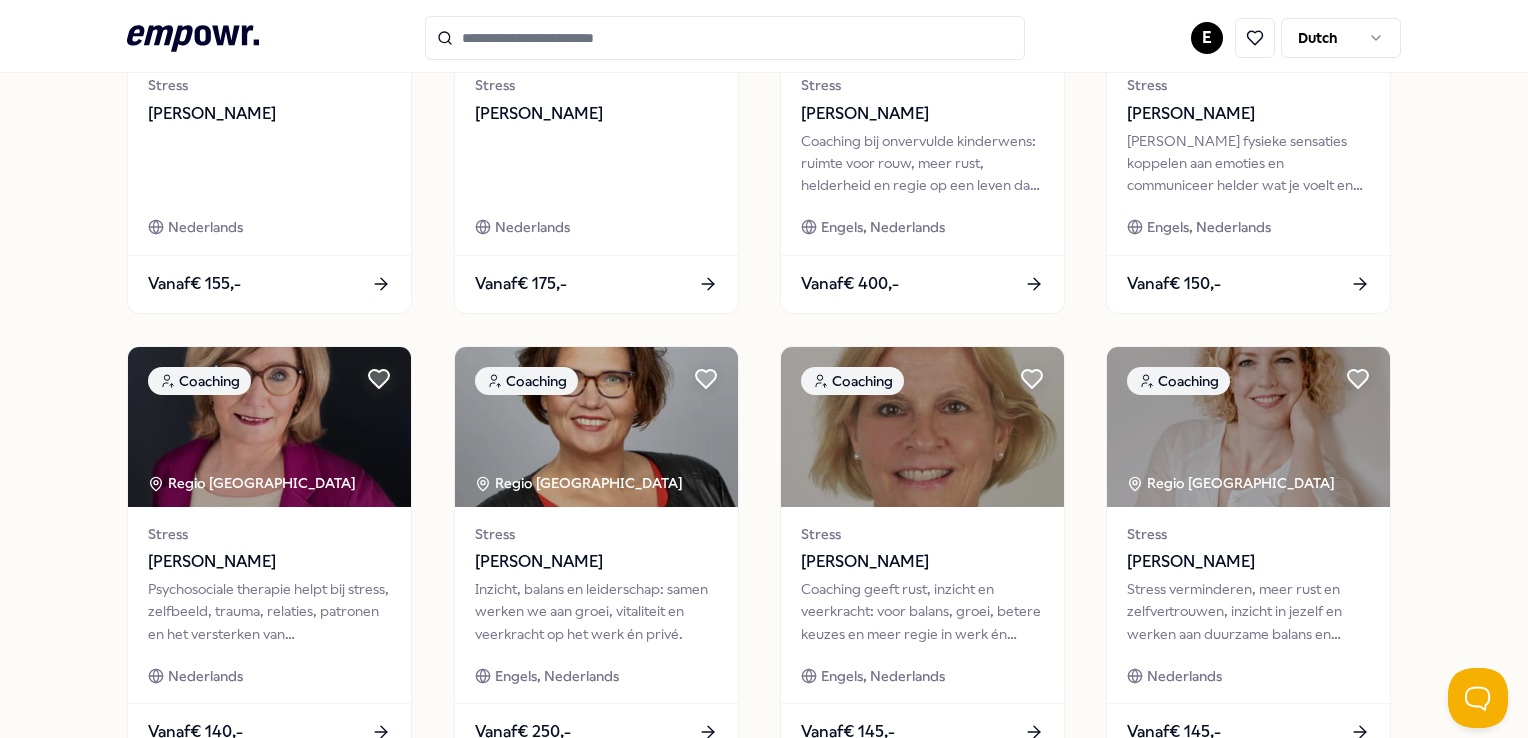 scroll, scrollTop: 1049, scrollLeft: 0, axis: vertical 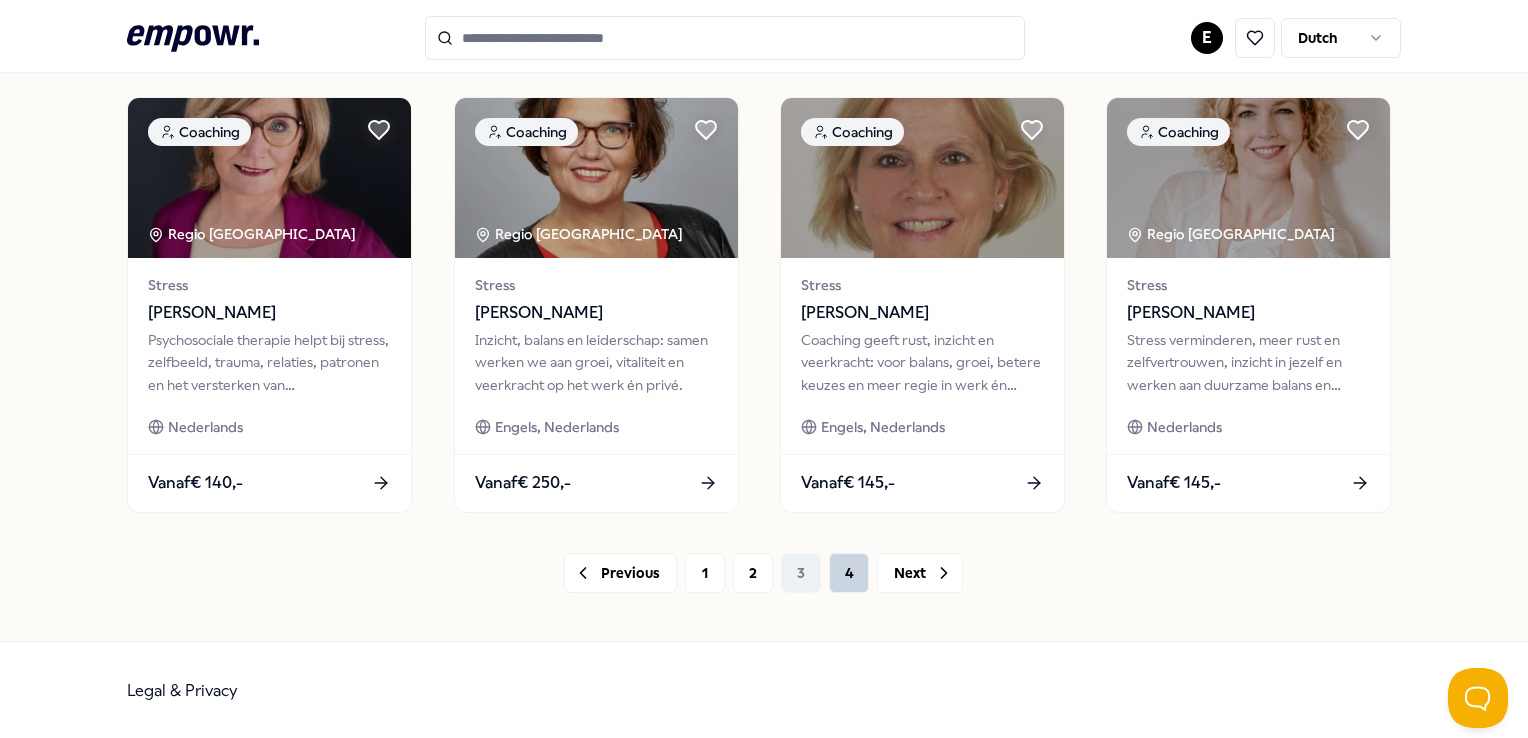 click on "4" at bounding box center (849, 573) 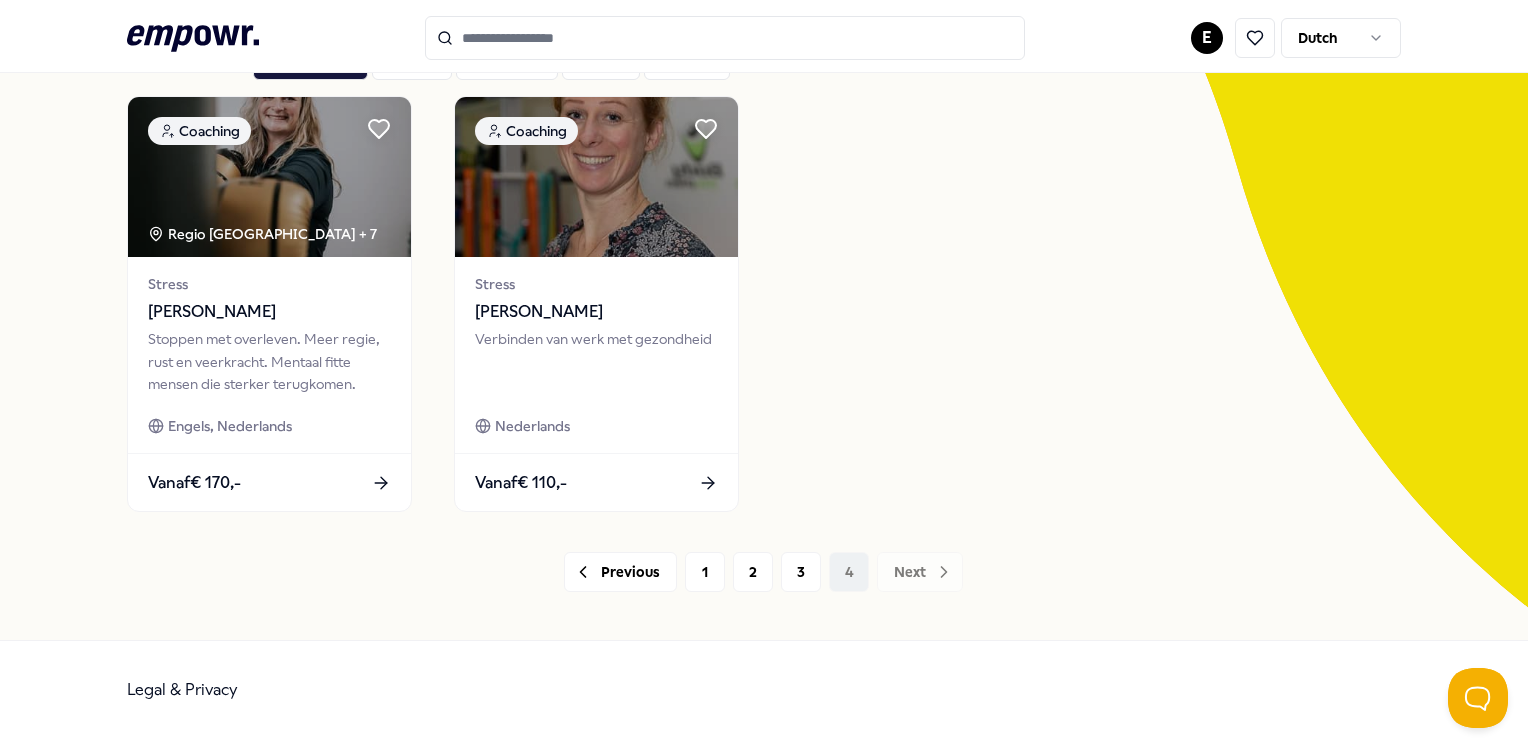 scroll, scrollTop: 0, scrollLeft: 0, axis: both 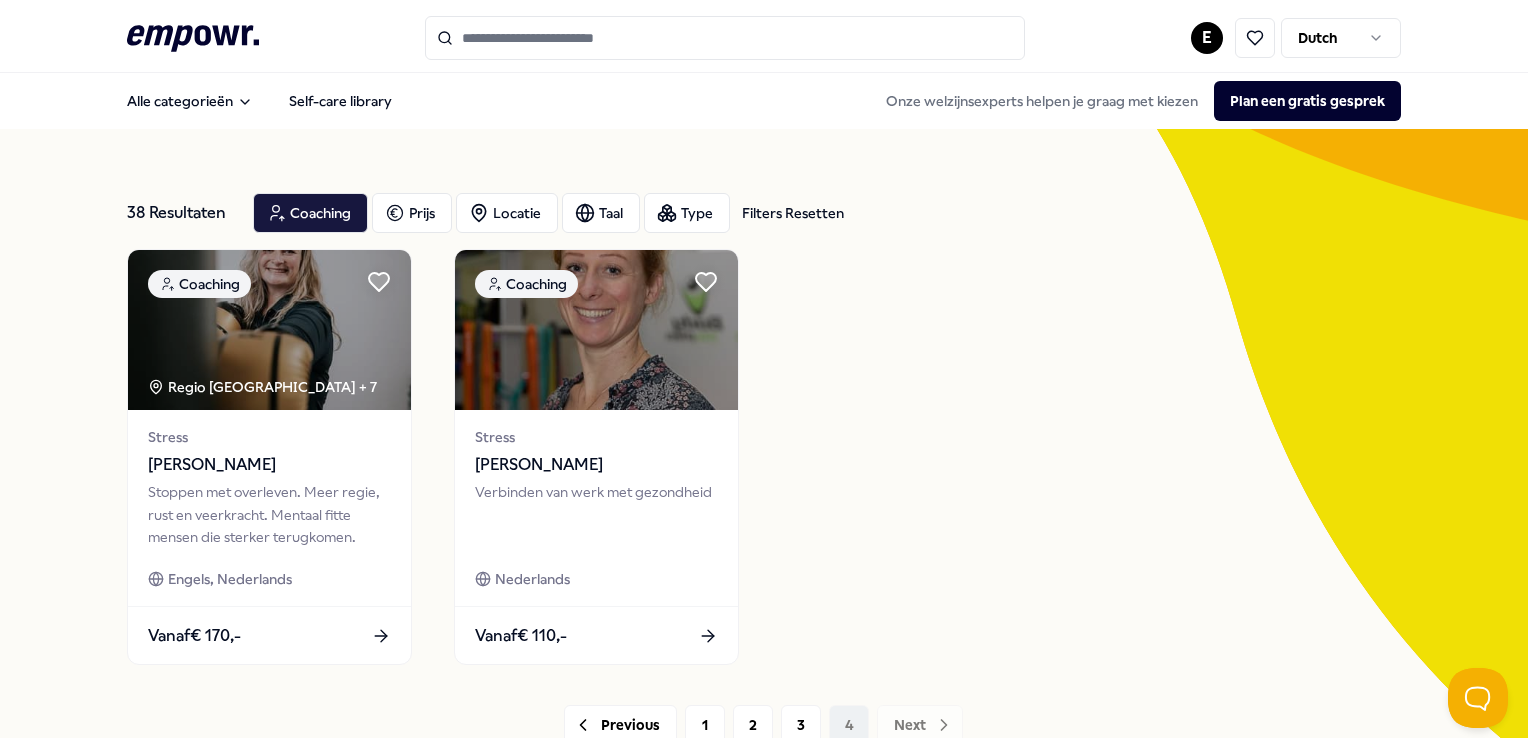 click at bounding box center (725, 38) 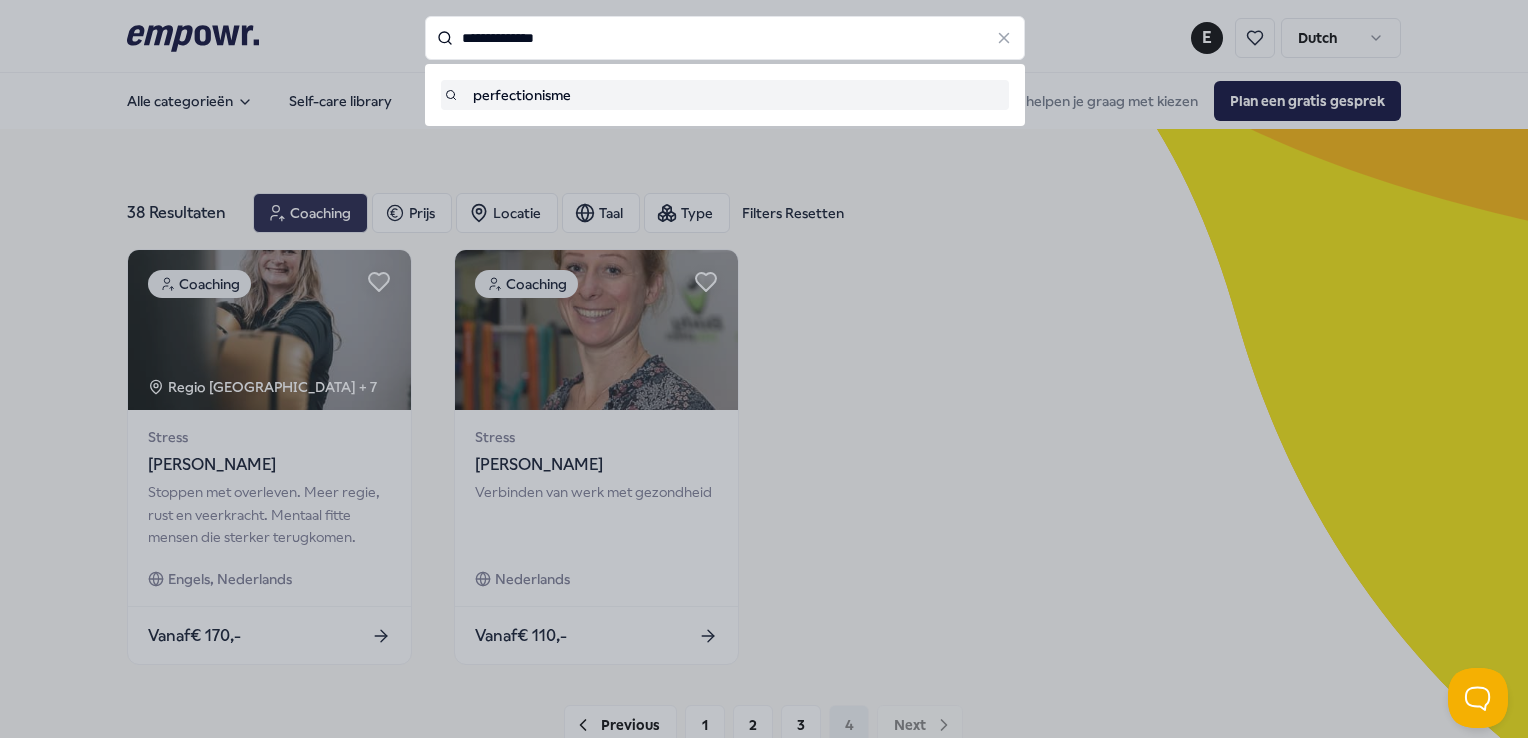 type on "**********" 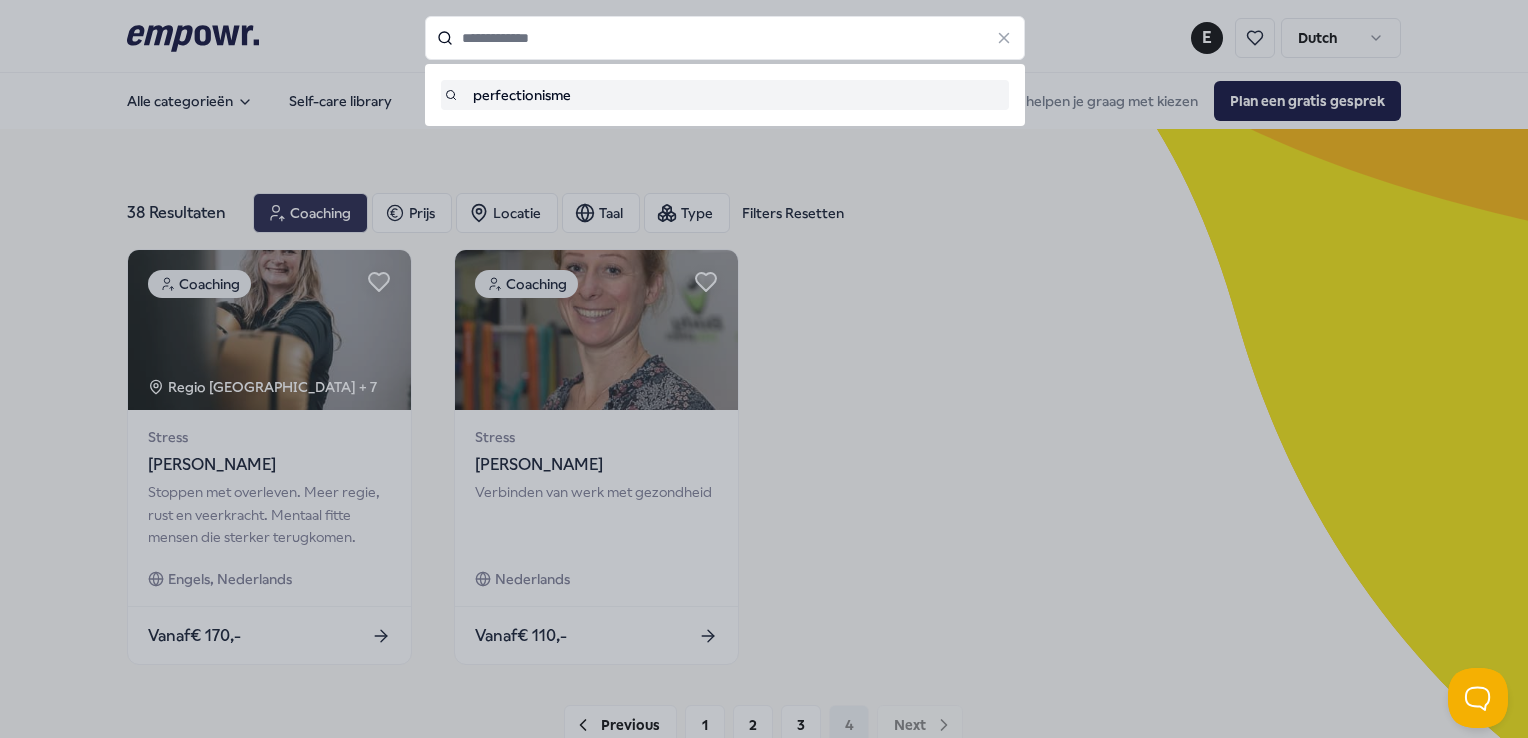 type on "**********" 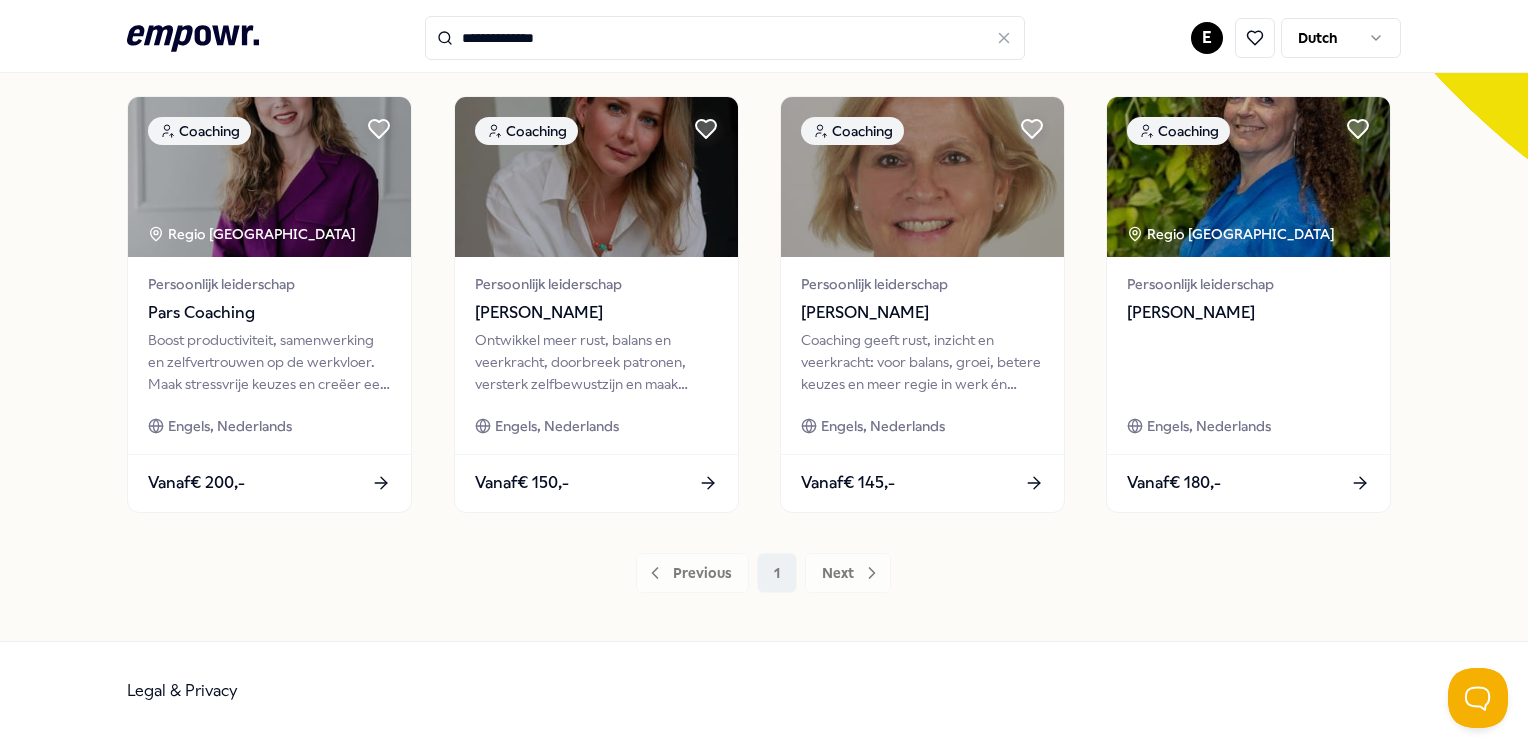 scroll, scrollTop: 0, scrollLeft: 0, axis: both 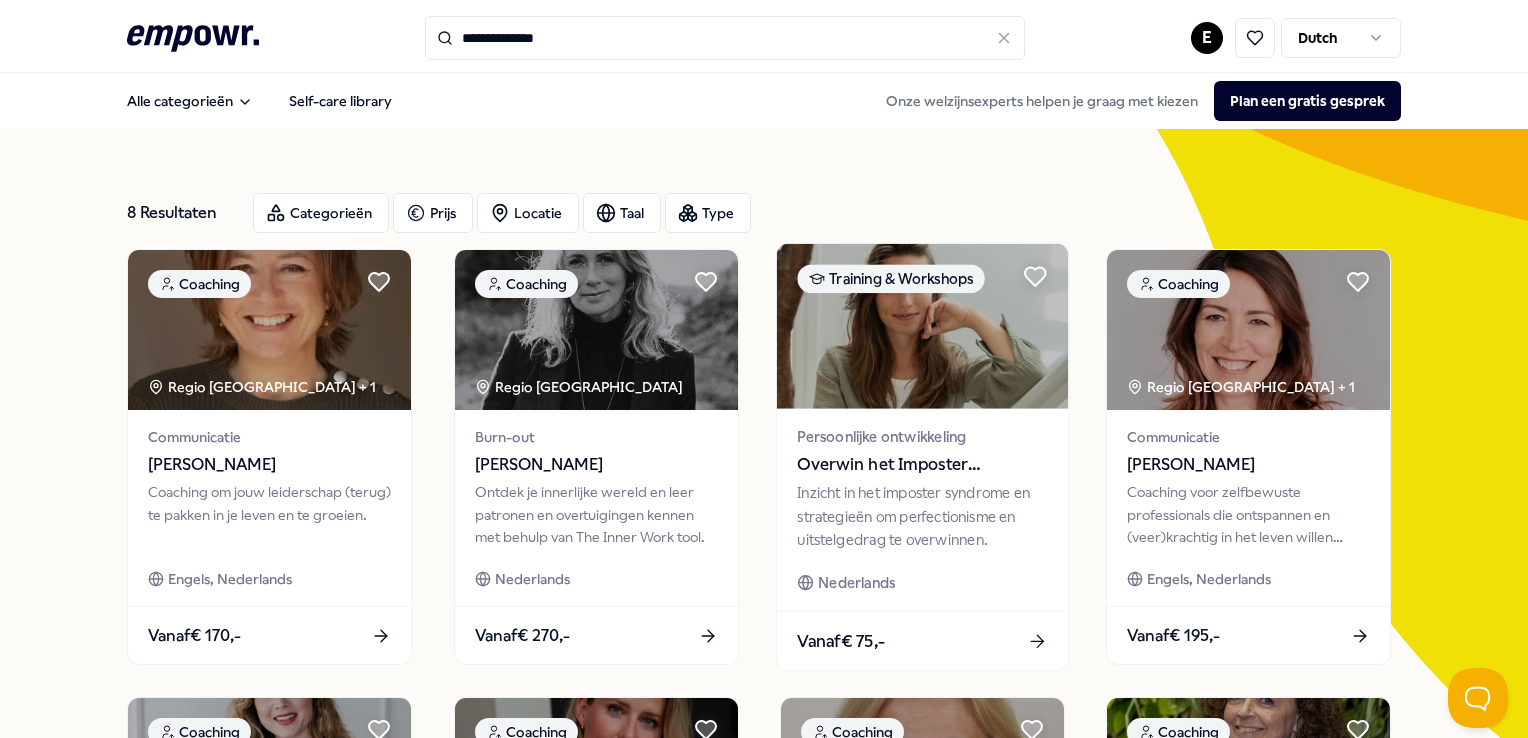 click on "Training & Workshops" at bounding box center [890, 278] 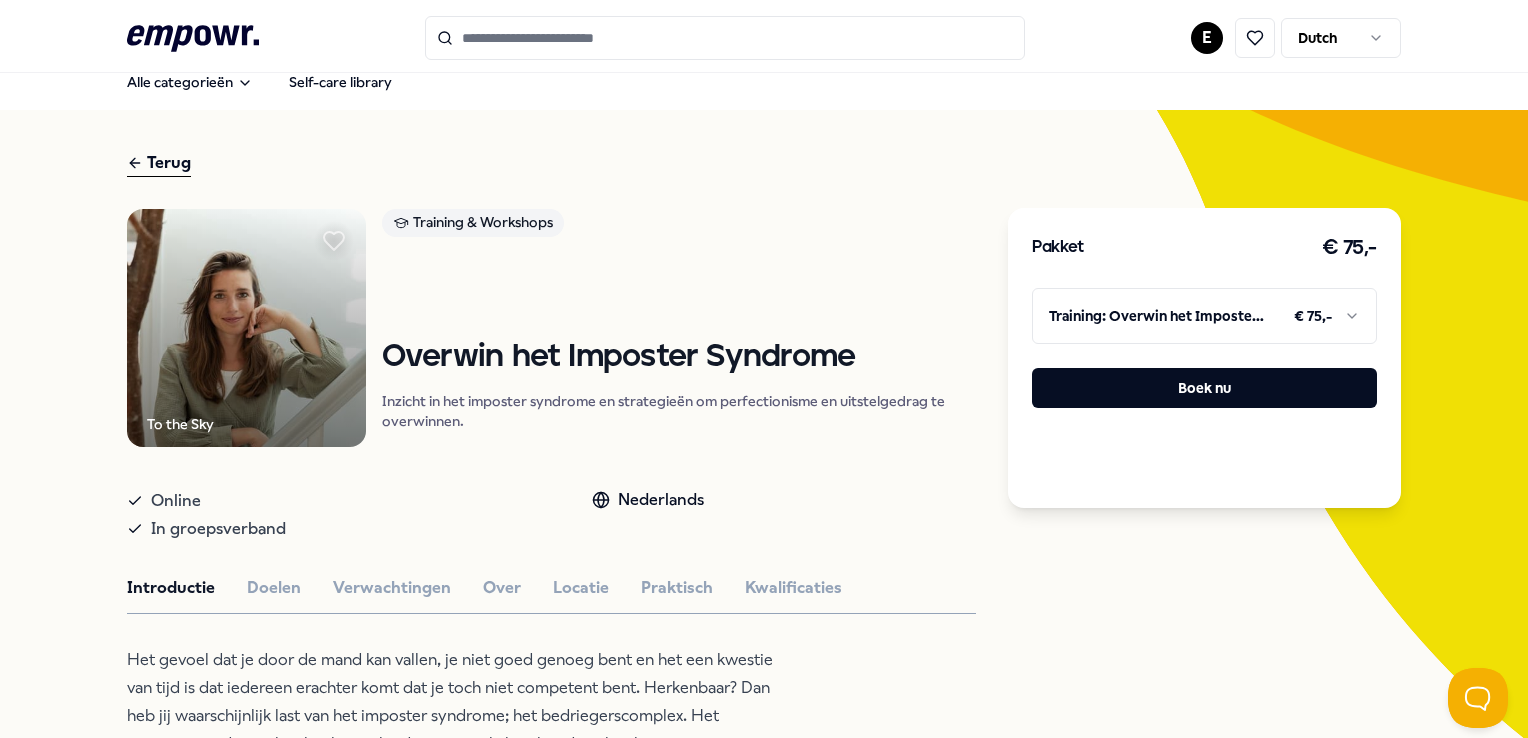 scroll, scrollTop: 0, scrollLeft: 0, axis: both 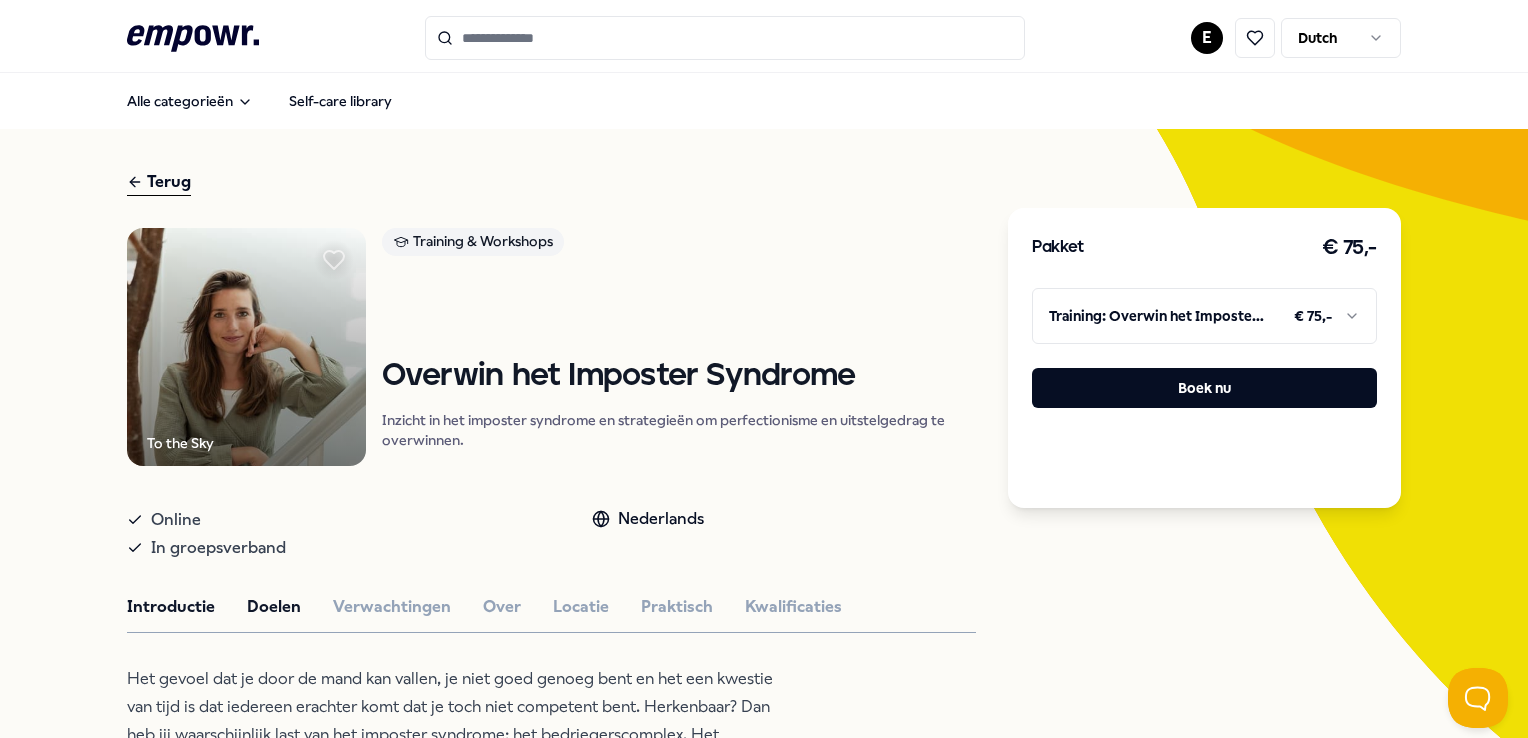 click on "Doelen" at bounding box center [274, 607] 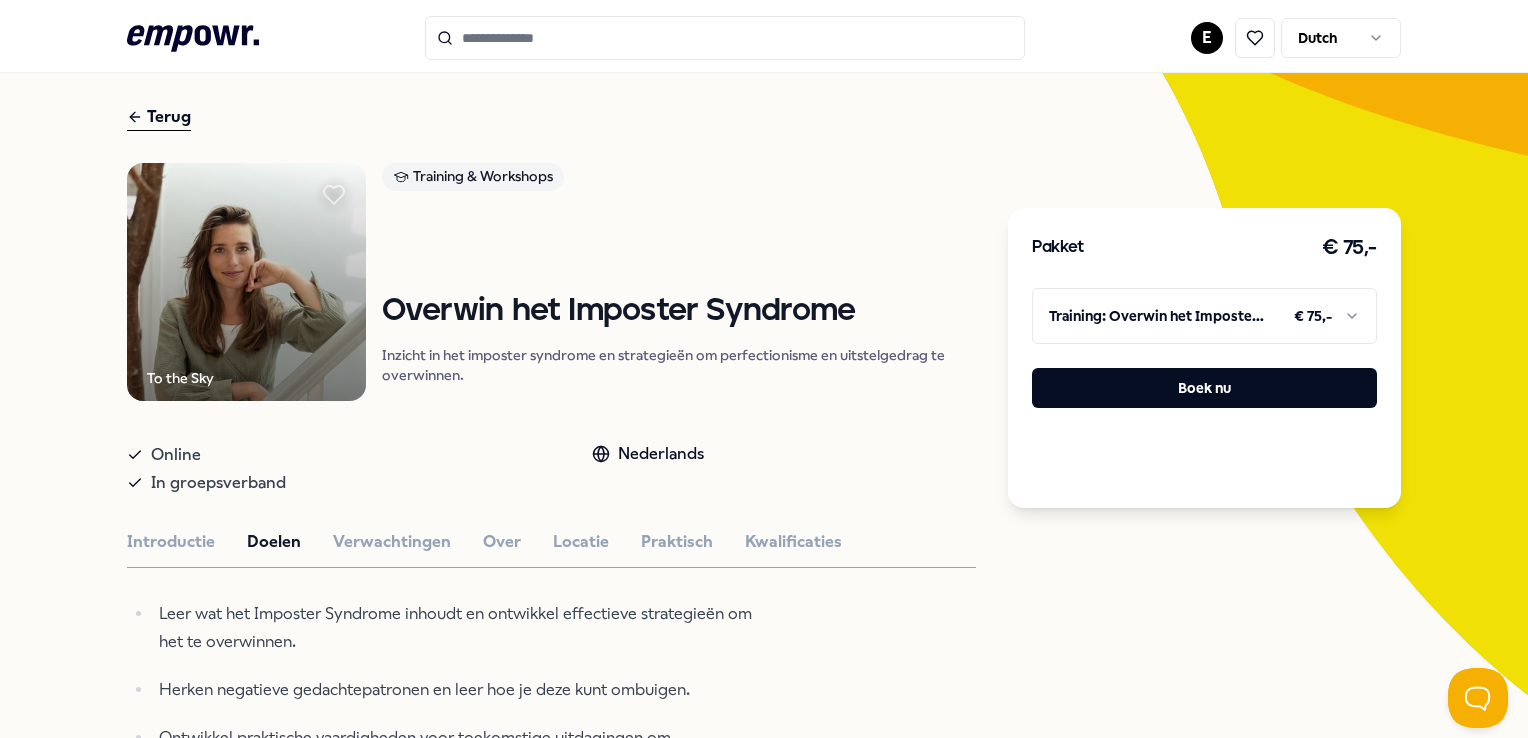 scroll, scrollTop: 200, scrollLeft: 0, axis: vertical 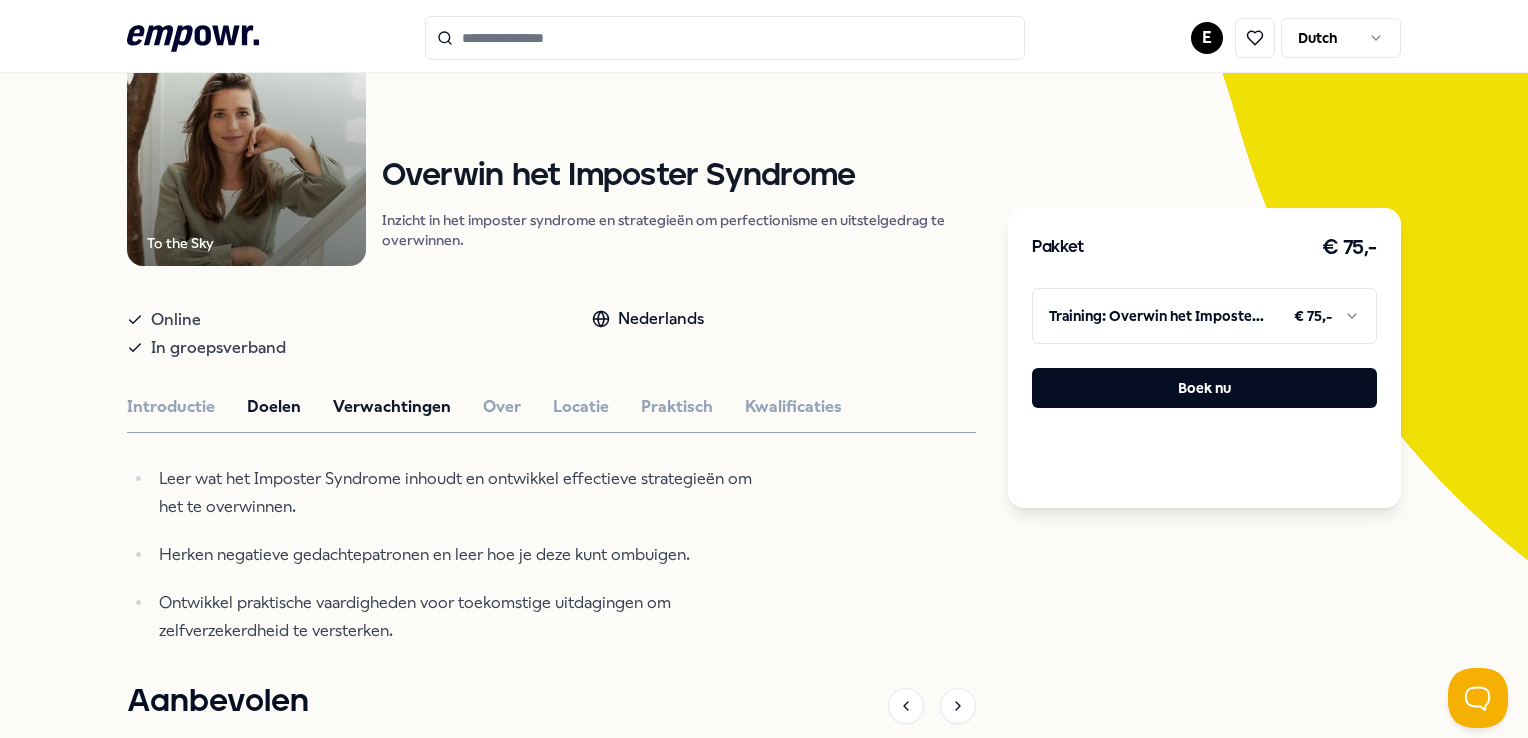 click on "Verwachtingen" at bounding box center (392, 407) 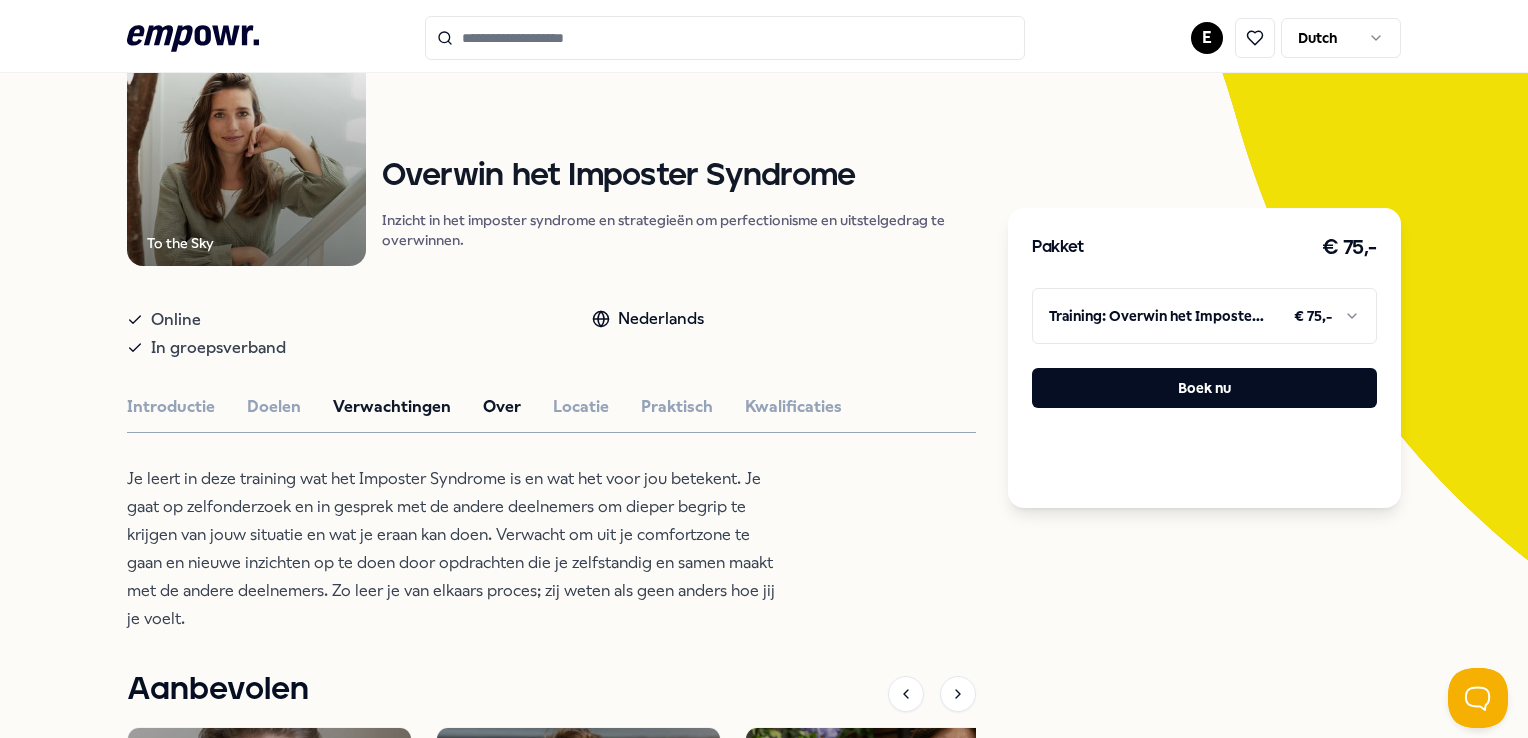 click on "Over" at bounding box center [502, 407] 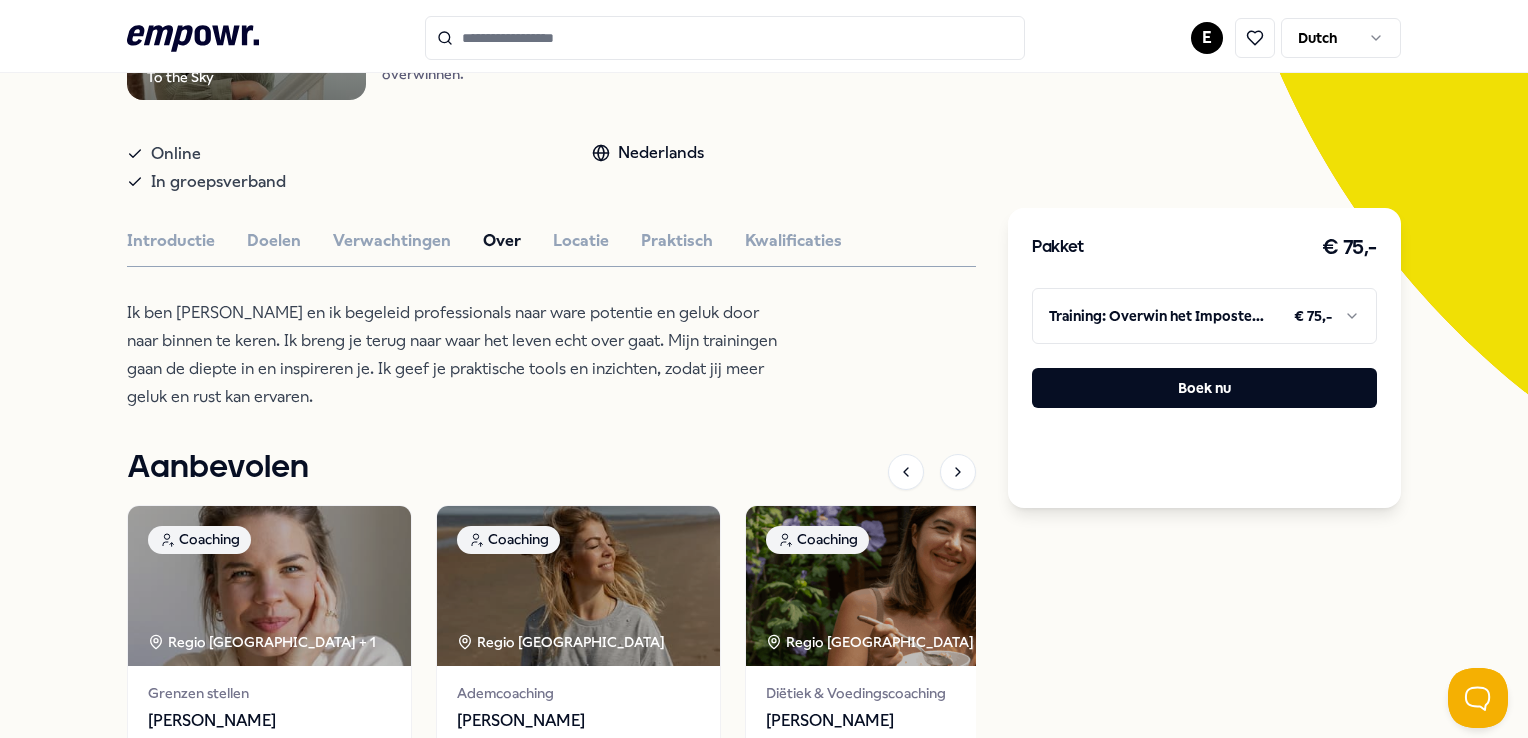 scroll, scrollTop: 400, scrollLeft: 0, axis: vertical 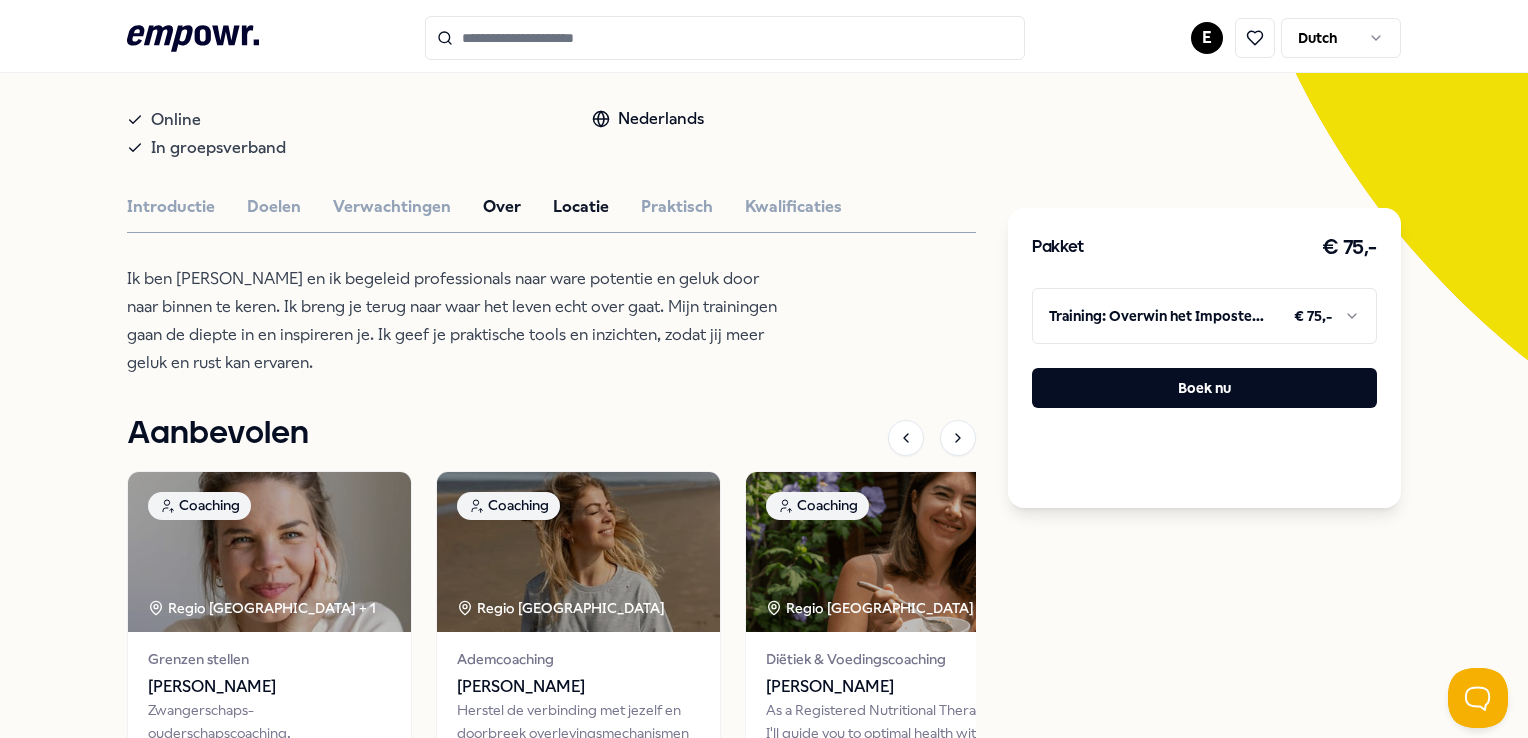 click on "Locatie" at bounding box center (581, 207) 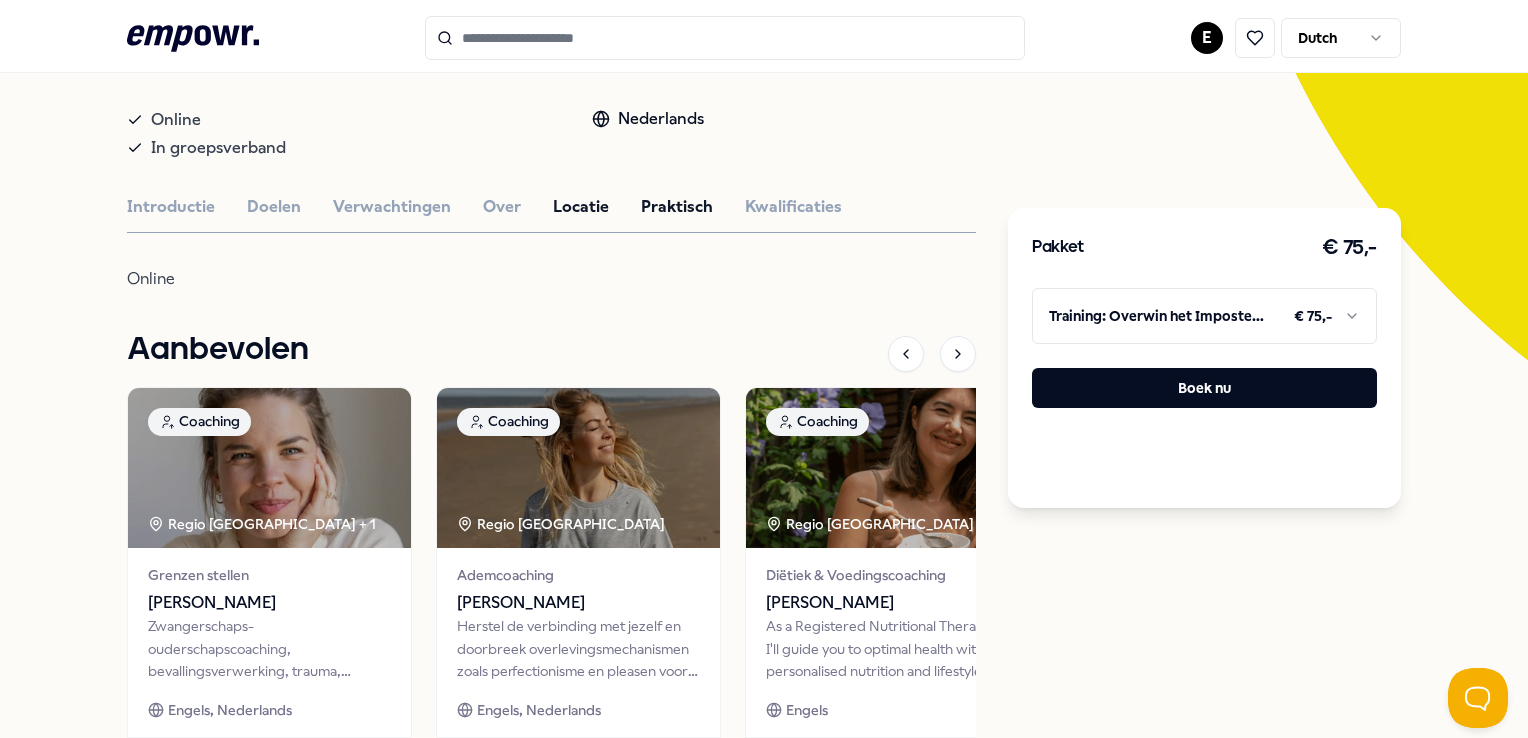 click on "Praktisch" at bounding box center (677, 207) 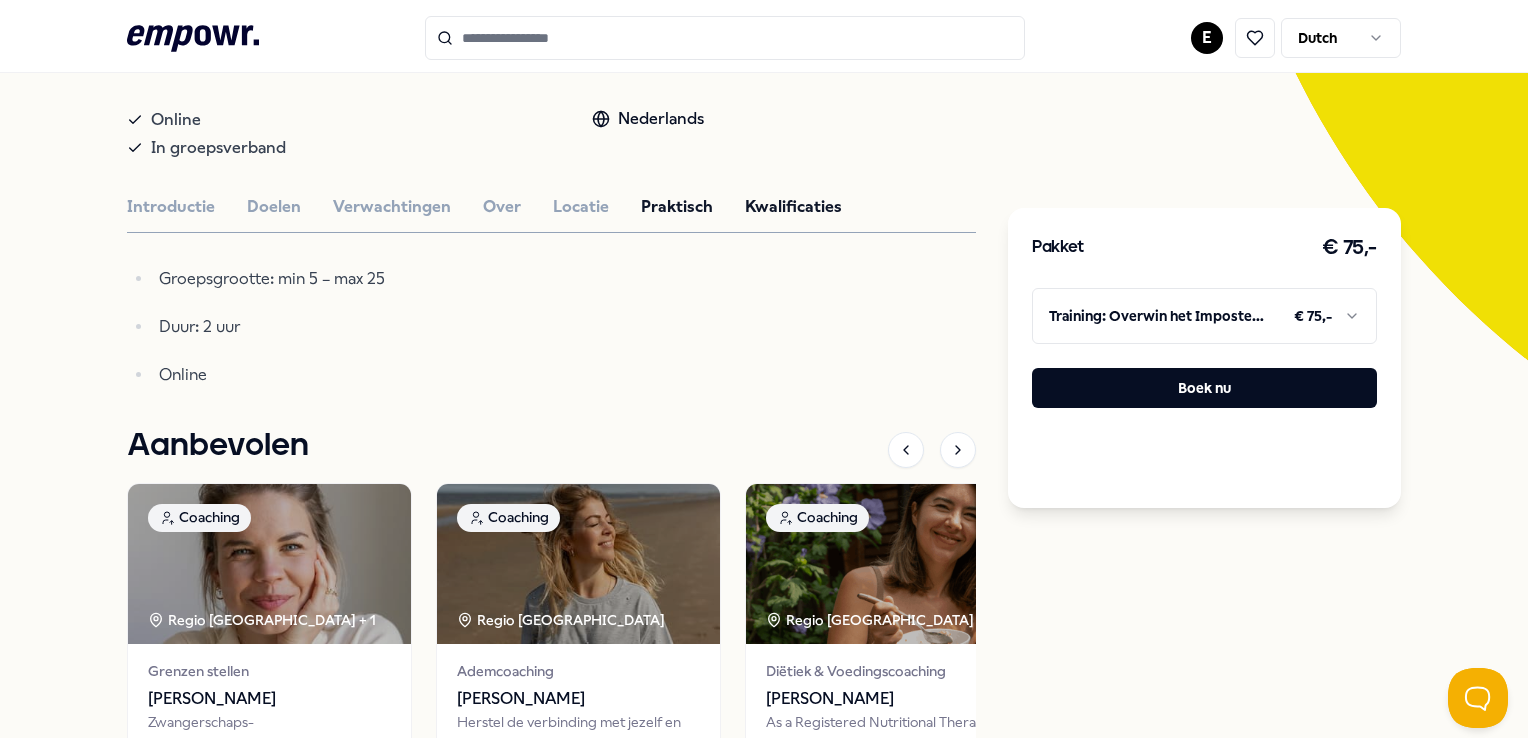 click on "Kwalificaties" at bounding box center [793, 207] 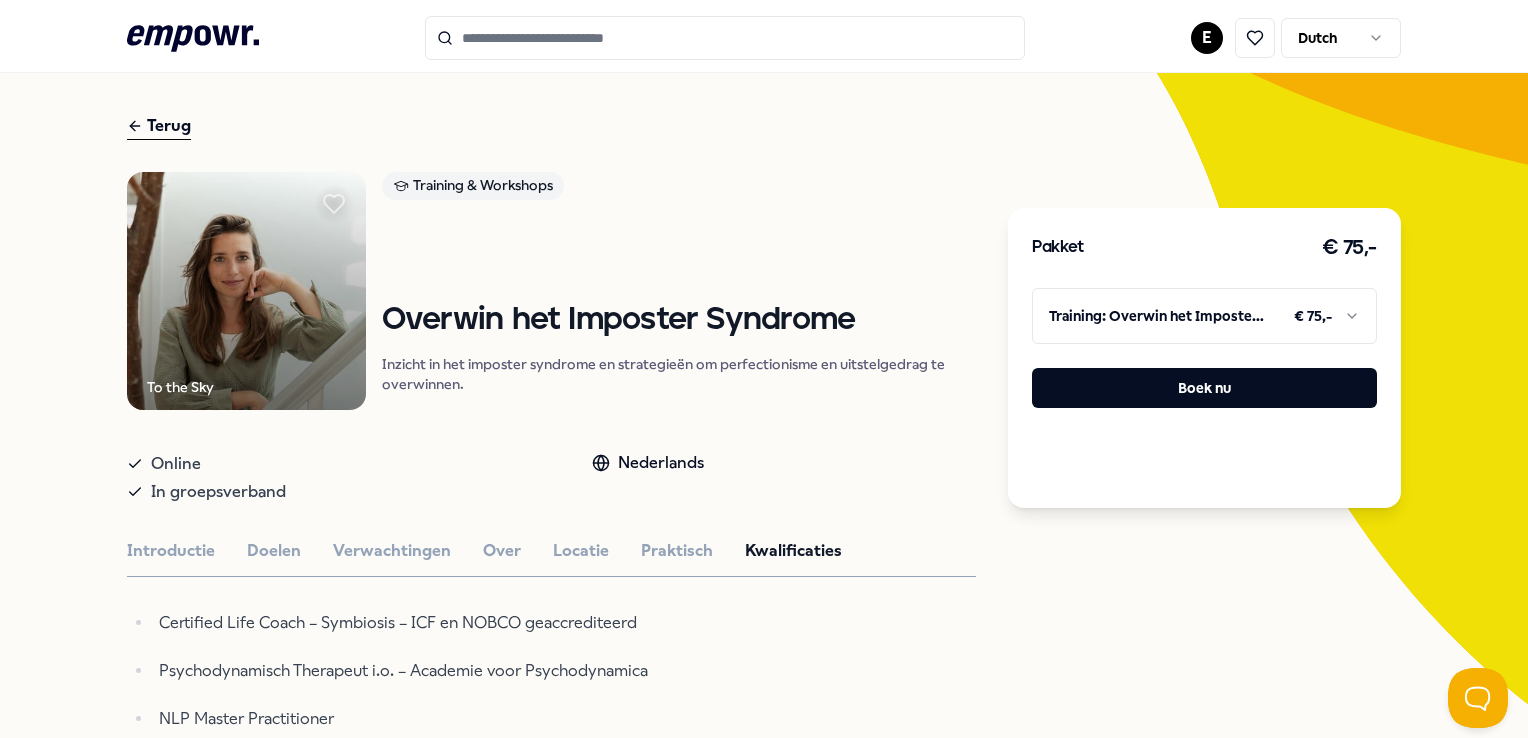 scroll, scrollTop: 0, scrollLeft: 0, axis: both 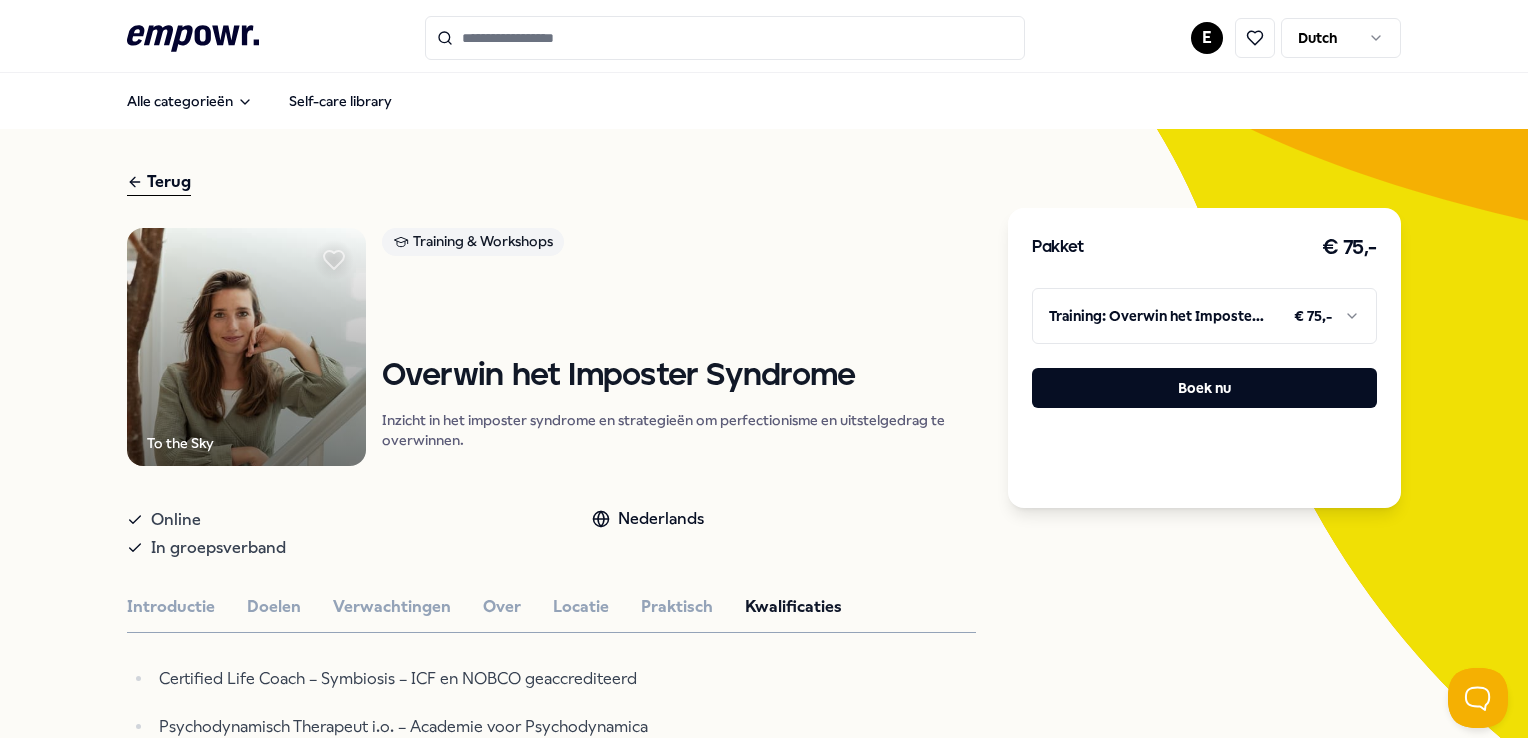 click at bounding box center (725, 38) 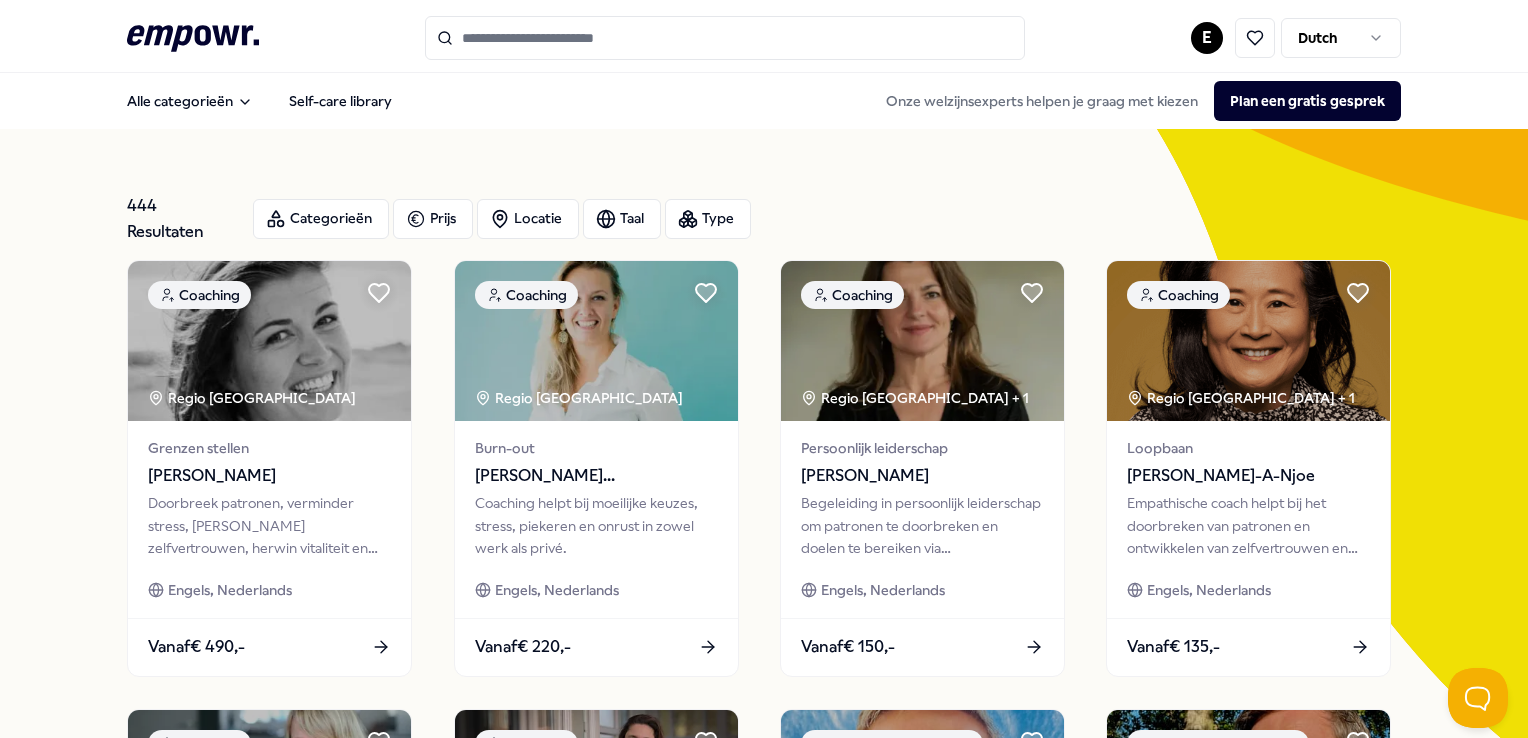 click at bounding box center [725, 38] 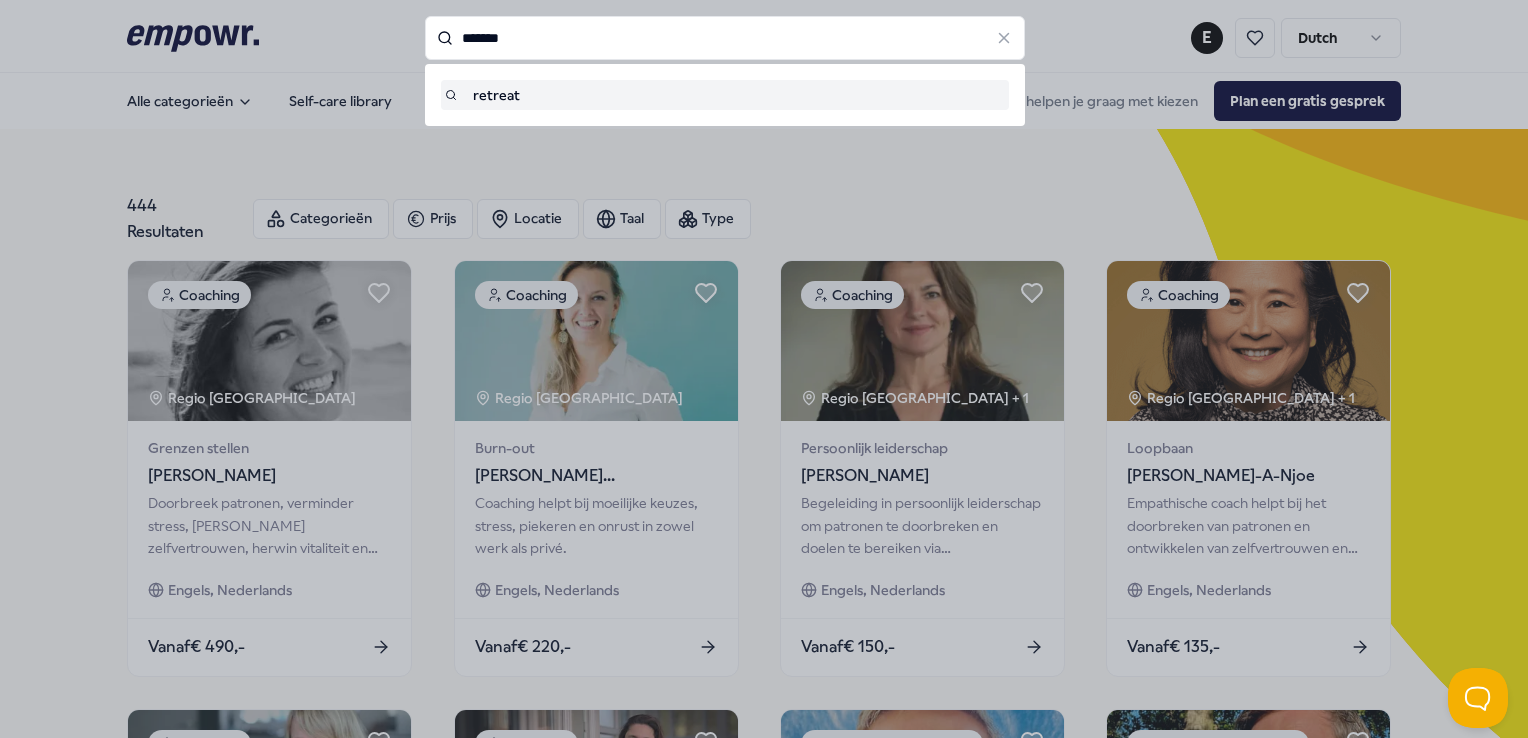 type on "*******" 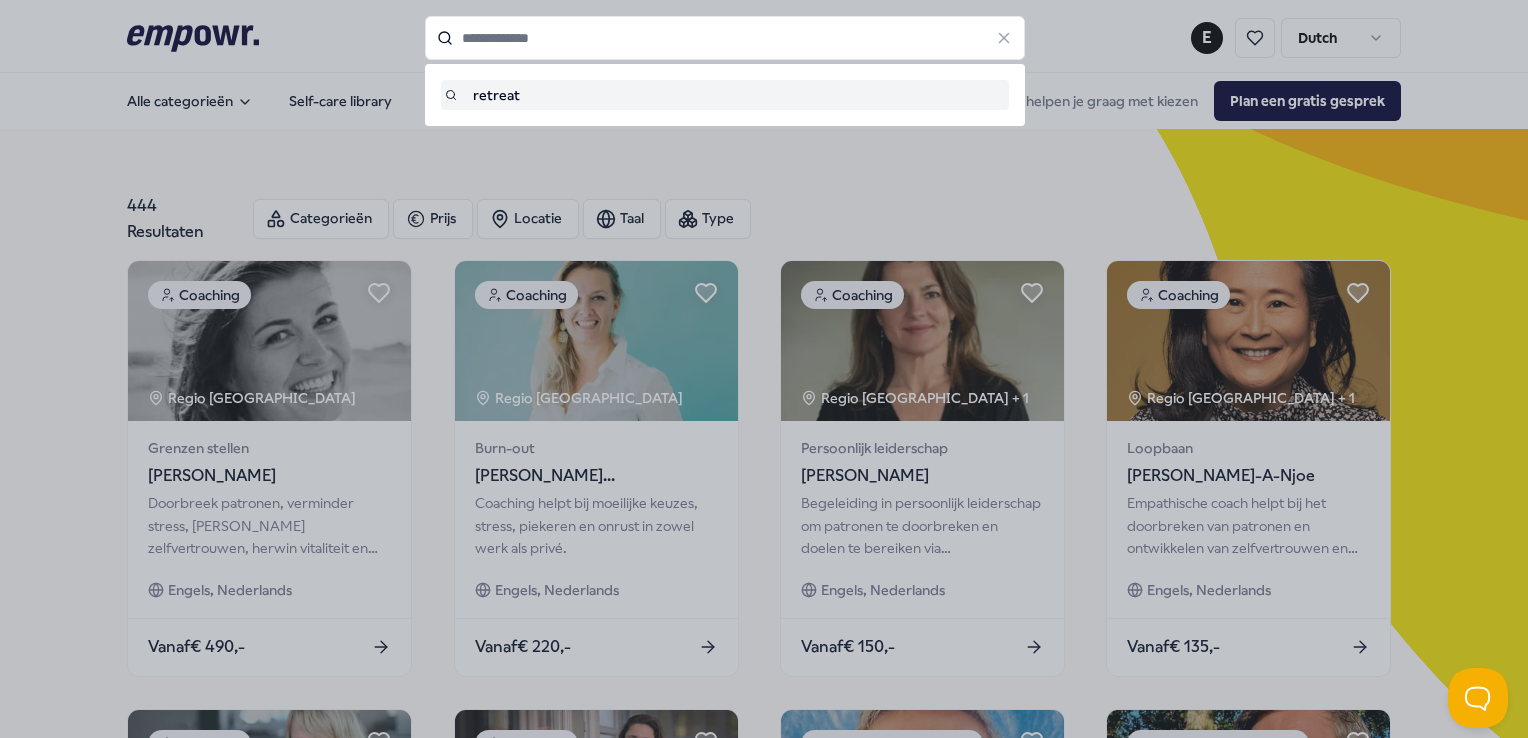 type on "*******" 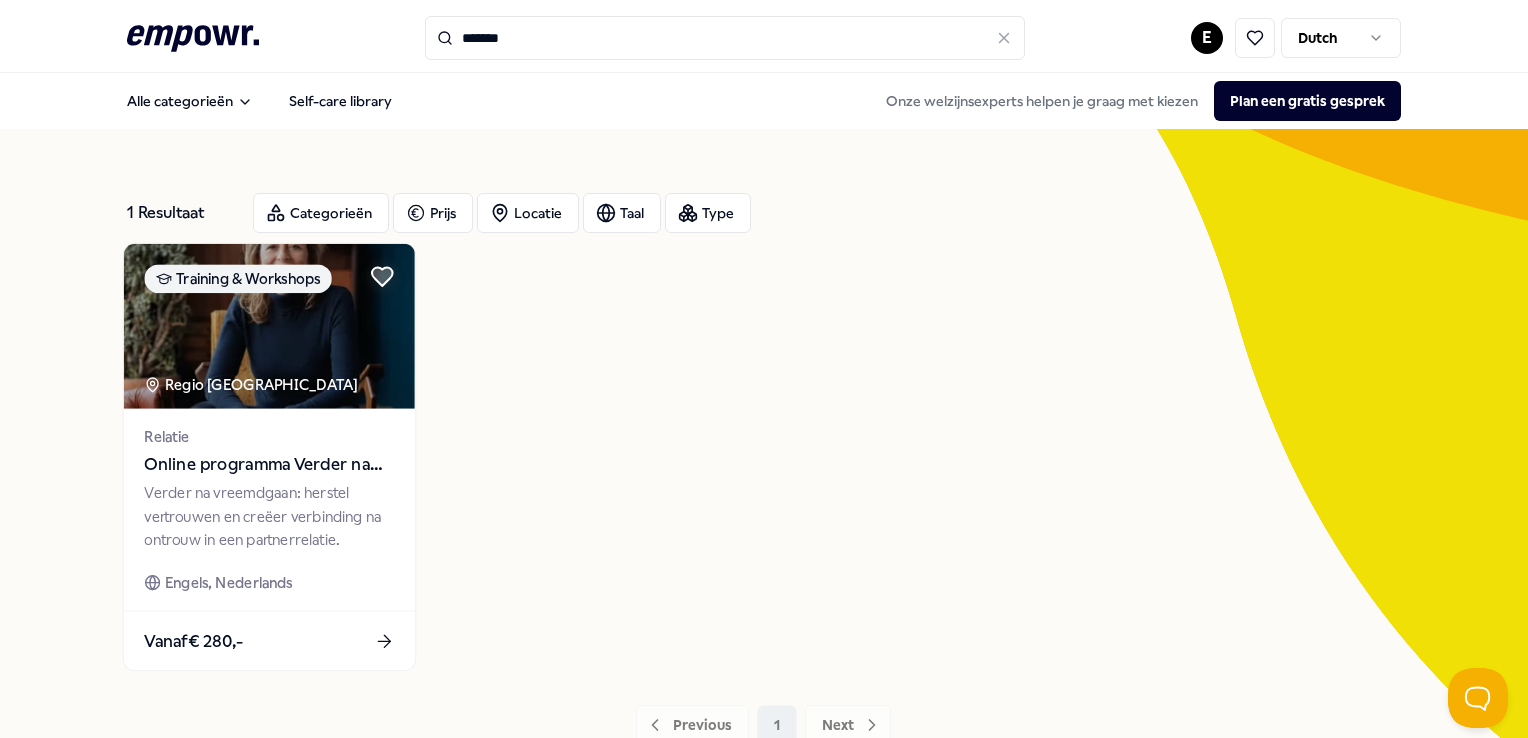 click on "Online programma Verder na vreemdgaan" at bounding box center (270, 465) 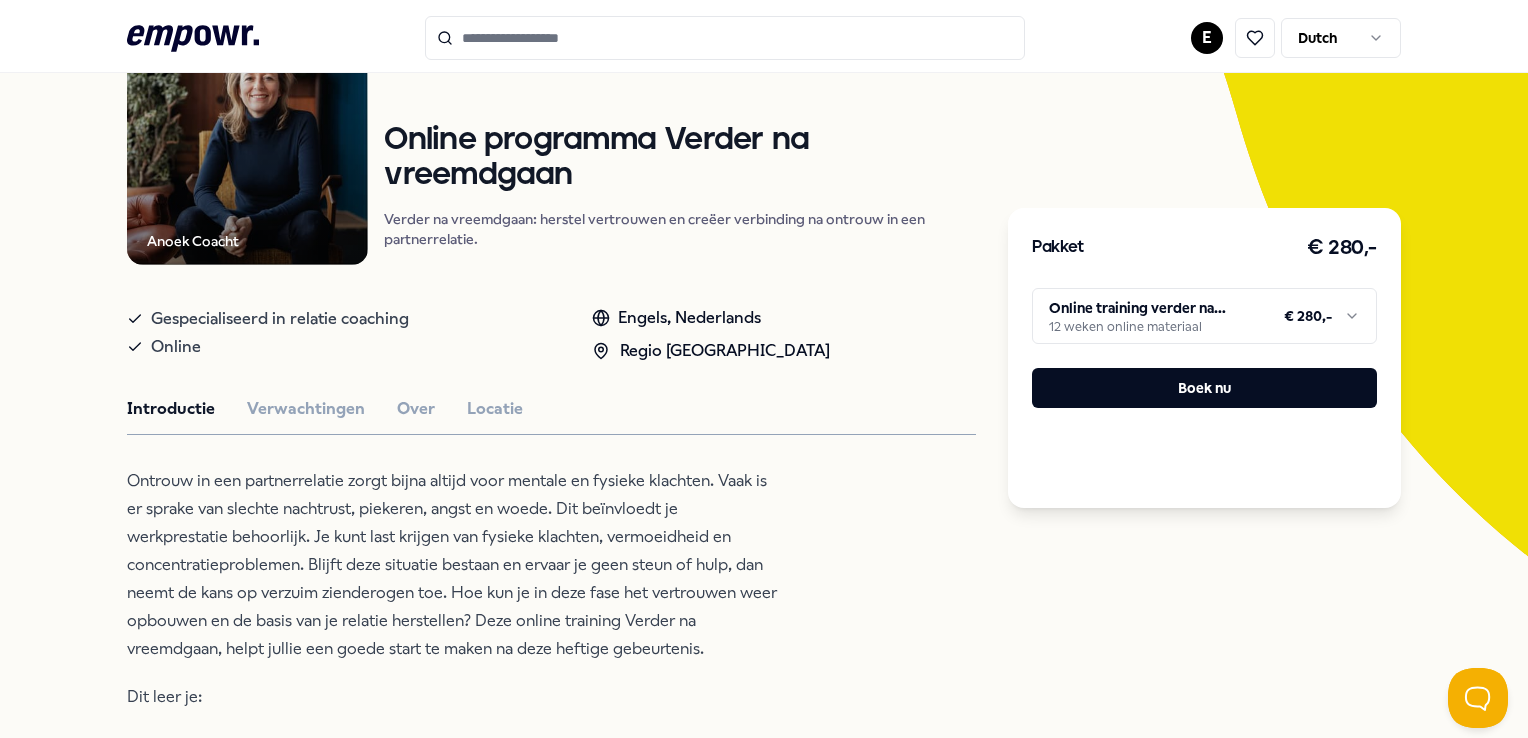 scroll, scrollTop: 200, scrollLeft: 0, axis: vertical 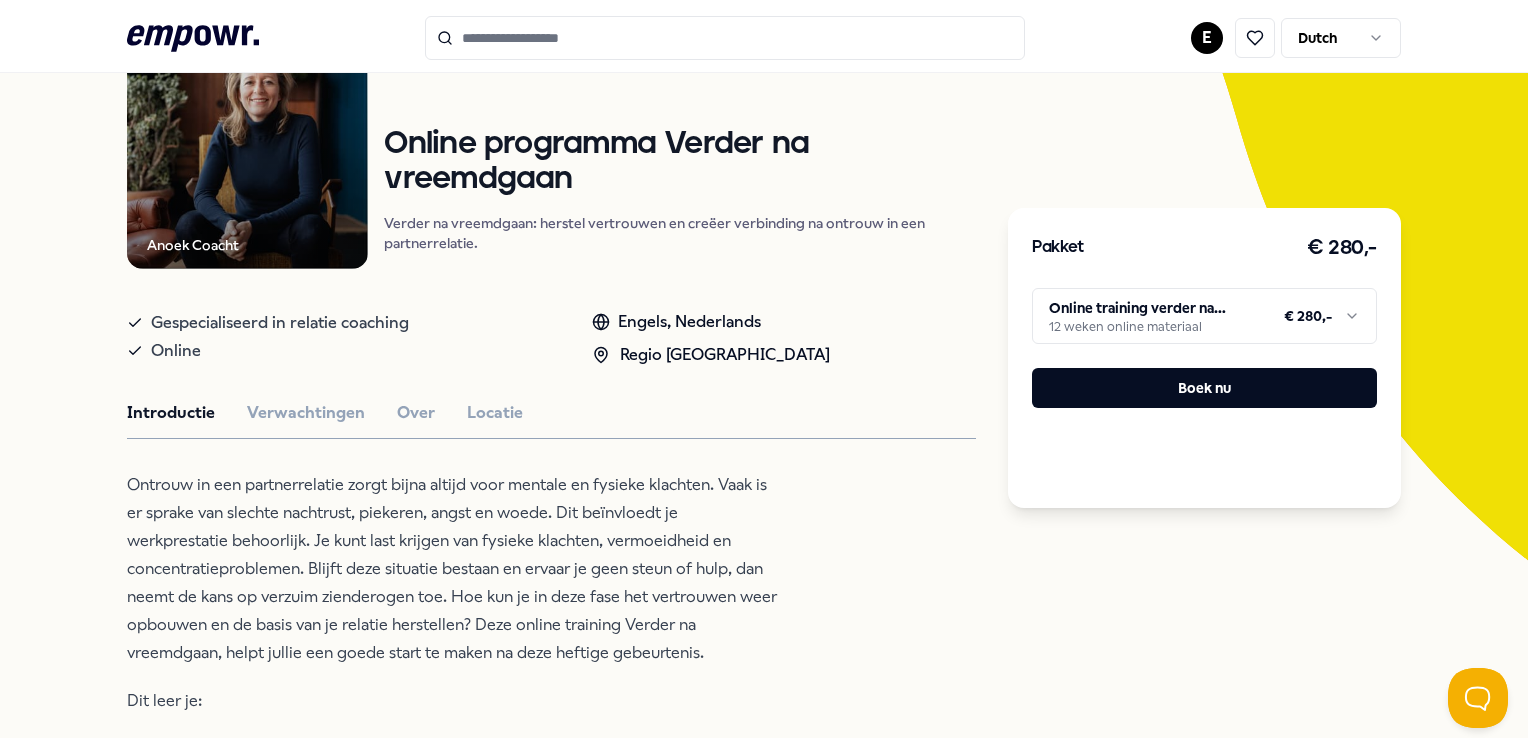 click at bounding box center [725, 38] 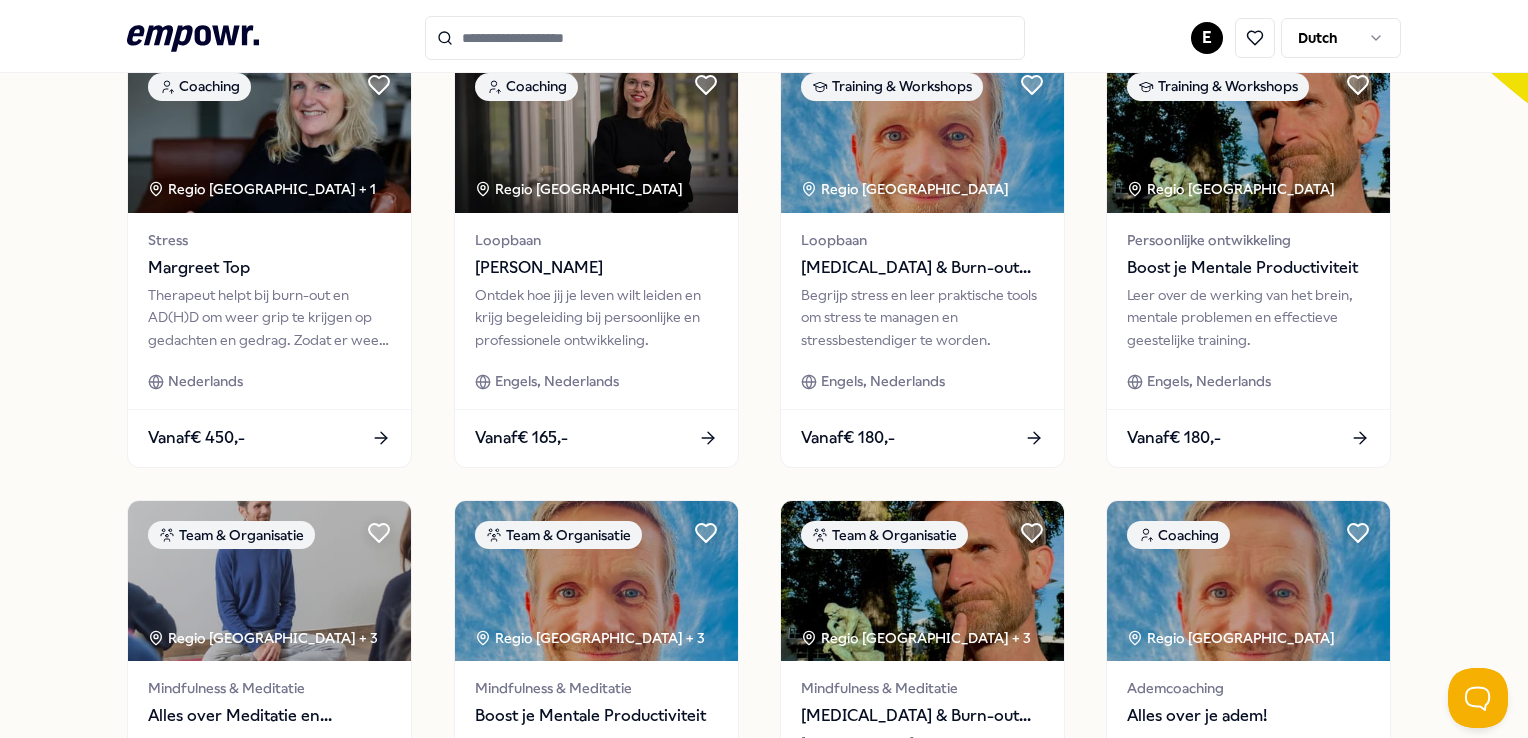 scroll, scrollTop: 928, scrollLeft: 0, axis: vertical 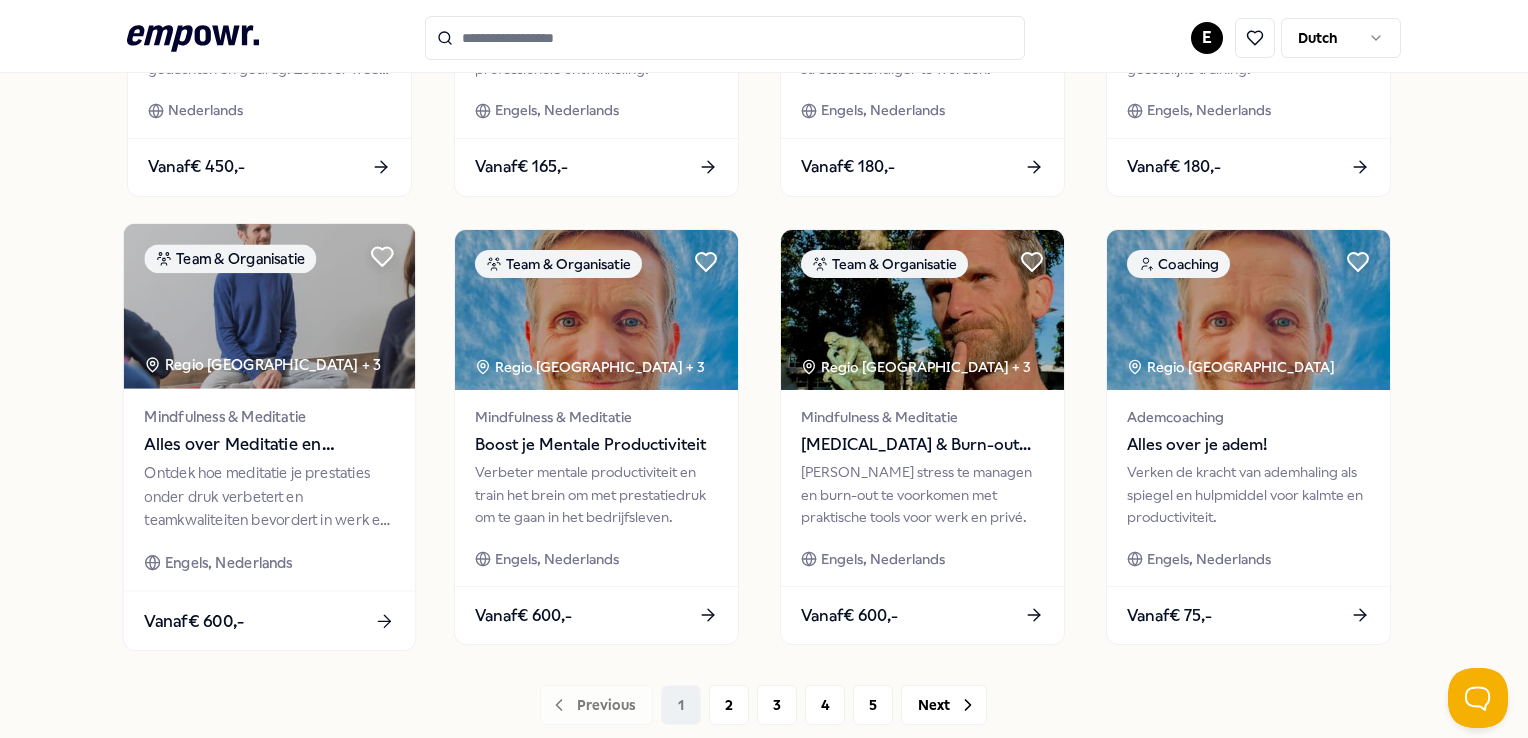click on "Alles over Meditatie en periodieke sessies" at bounding box center [270, 445] 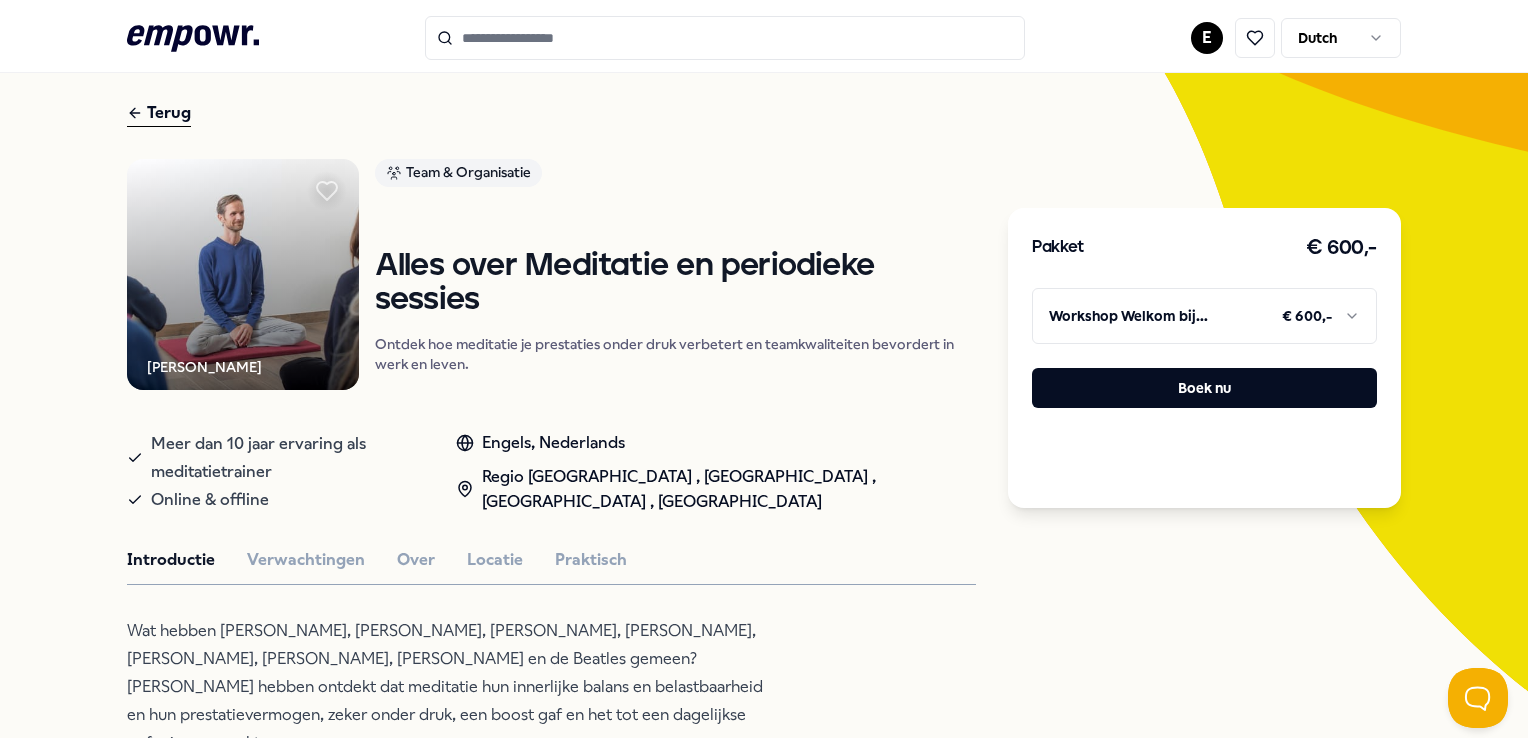 scroll, scrollTop: 0, scrollLeft: 0, axis: both 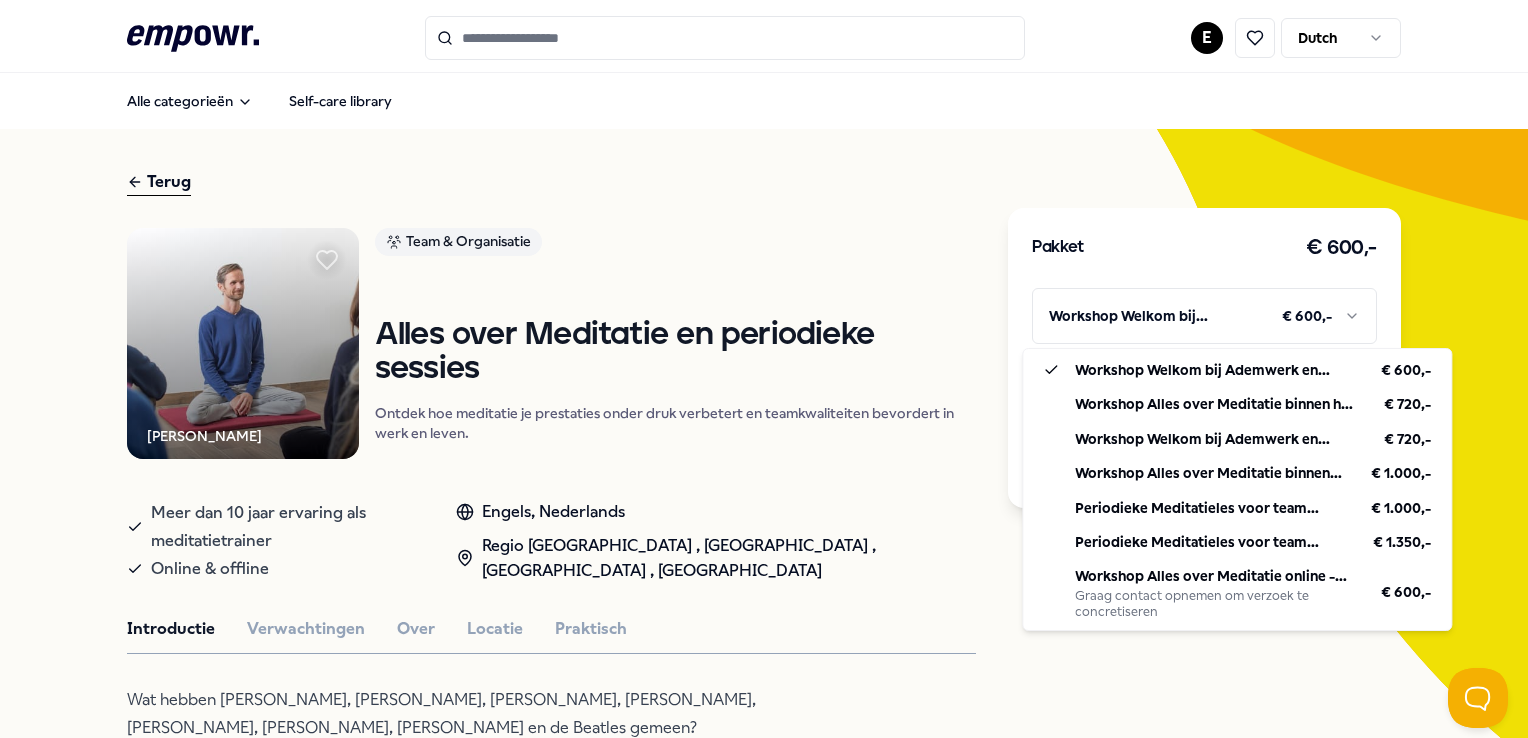 click on ".empowr-logo_svg__cls-1{fill:#03032f} E Dutch Alle categorieën   Self-care library Terug [PERSON_NAME] Team & Organisatie Alles over Meditatie en periodieke sessies Ontdek hoe meditatie je prestaties onder druk verbetert en teamkwaliteiten bevordert in werk en leven. Meer dan 10 jaar ervaring als meditatietrainer Online & offline Engels, [GEOGRAPHIC_DATA] , [GEOGRAPHIC_DATA] , [GEOGRAPHIC_DATA] , [GEOGRAPHIC_DATA]  Introductie Verwachtingen Over Locatie Praktisch Wat hebben [PERSON_NAME], [PERSON_NAME], [PERSON_NAME], [PERSON_NAME], [PERSON_NAME], [PERSON_NAME], [PERSON_NAME] en de Beatles gemeen? [PERSON_NAME] hebben ontdekt dat meditatie hun innerlijke balans en belastbaarheid en hun prestatievermogen, zeker onder druk, een boost gaf en het tot een dagelijkse oefening gemaakt.  Aanbevolen Coaching Regio  West  NL    + 1 Grenzen stellen [PERSON_NAME] Zwangerschaps- ouderschapscoaching, bevallingsverwerking, trauma, (prik)angst &
stresscoaching. Engels, Nederlands Vanaf  € 135,- Coaching Regio [GEOGRAPHIC_DATA]    Vanaf" at bounding box center [764, 369] 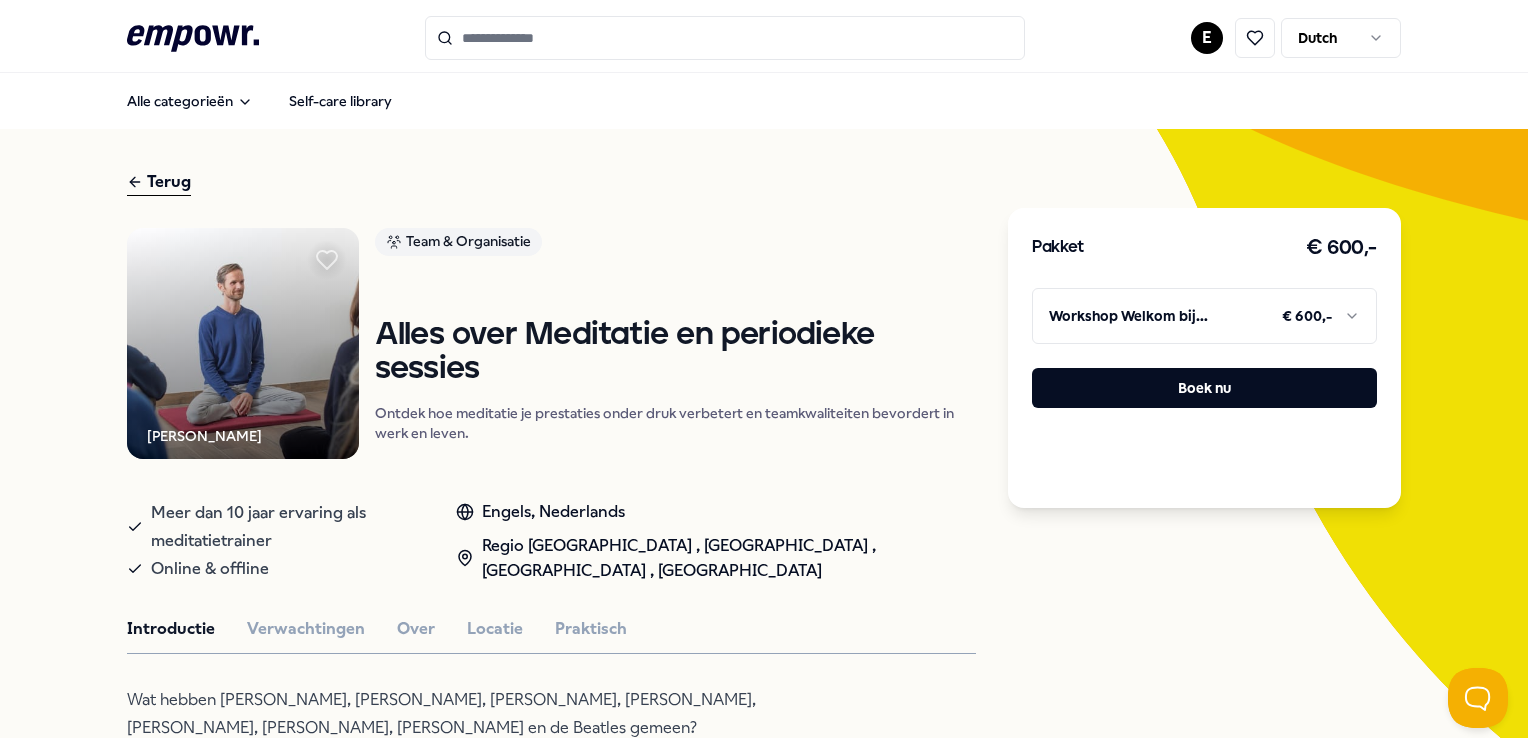click on ".empowr-logo_svg__cls-1{fill:#03032f} E Dutch Alle categorieën   Self-care library Terug [PERSON_NAME] Team & Organisatie Alles over Meditatie en periodieke sessies Ontdek hoe meditatie je prestaties onder druk verbetert en teamkwaliteiten bevordert in werk en leven. Meer dan 10 jaar ervaring als meditatietrainer Online & offline Engels, [GEOGRAPHIC_DATA] , [GEOGRAPHIC_DATA] , [GEOGRAPHIC_DATA] , [GEOGRAPHIC_DATA]  Introductie Verwachtingen Over Locatie Praktisch Wat hebben [PERSON_NAME], [PERSON_NAME], [PERSON_NAME], [PERSON_NAME], [PERSON_NAME], [PERSON_NAME], [PERSON_NAME] en de Beatles gemeen? [PERSON_NAME] hebben ontdekt dat meditatie hun innerlijke balans en belastbaarheid en hun prestatievermogen, zeker onder druk, een boost gaf en het tot een dagelijkse oefening gemaakt.  Aanbevolen Coaching Regio  West  NL    + 1 Grenzen stellen [PERSON_NAME] Zwangerschaps- ouderschapscoaching, bevallingsverwerking, trauma, (prik)angst &
stresscoaching. Engels, Nederlands Vanaf  € 135,- Coaching Regio [GEOGRAPHIC_DATA]    Vanaf" at bounding box center [764, 369] 